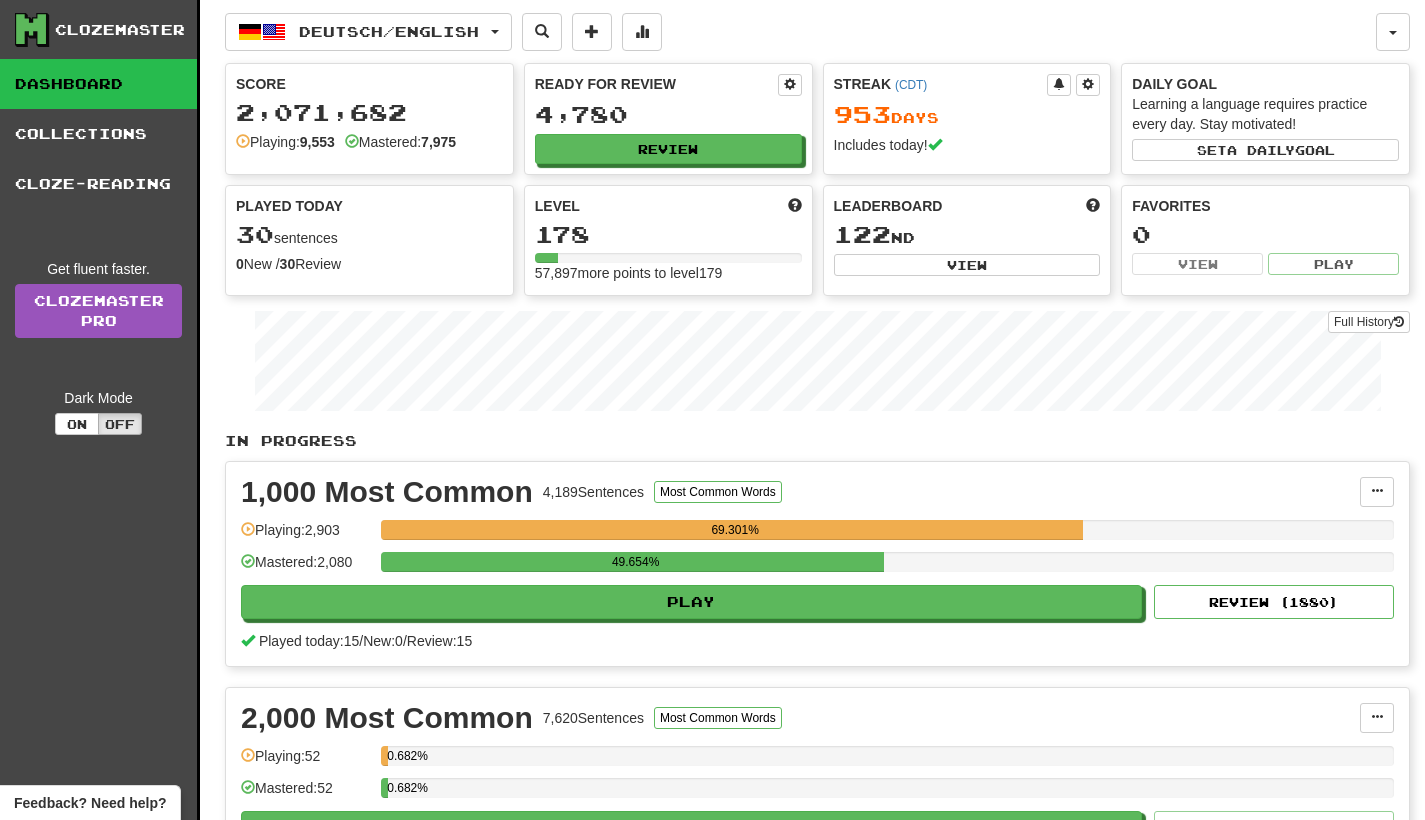 scroll, scrollTop: 0, scrollLeft: 0, axis: both 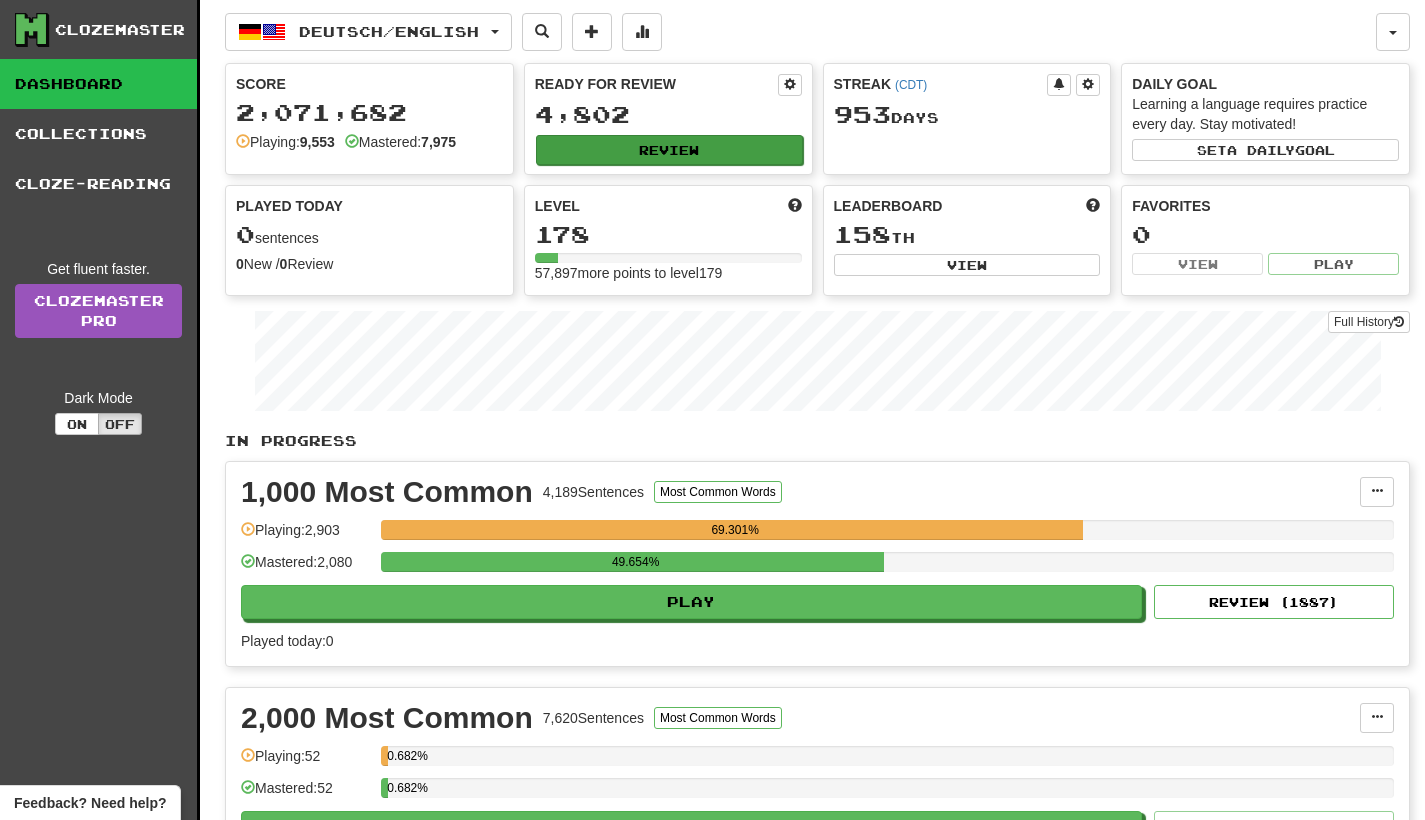 click on "Review" at bounding box center [669, 150] 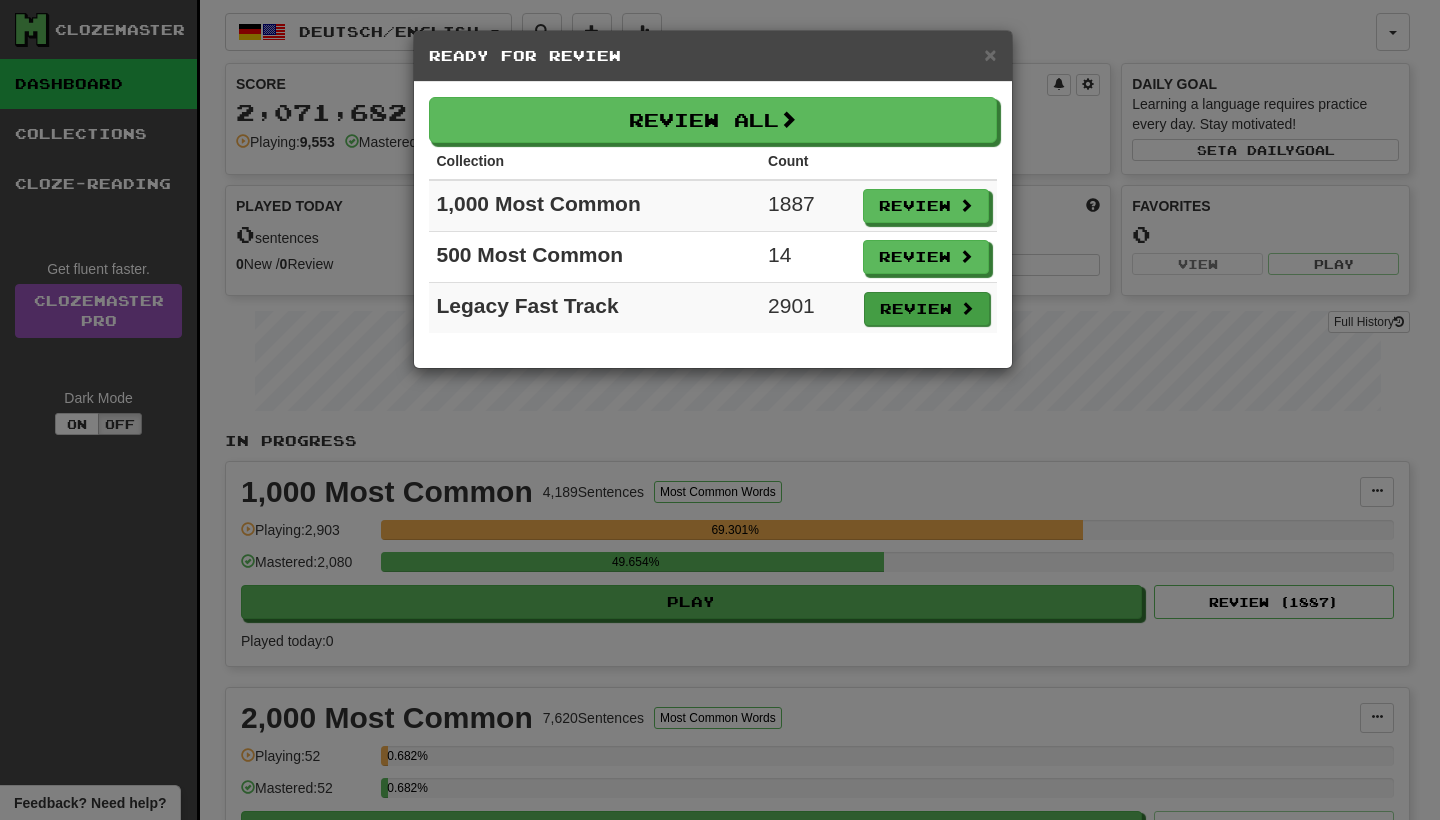 click on "Review" at bounding box center [927, 309] 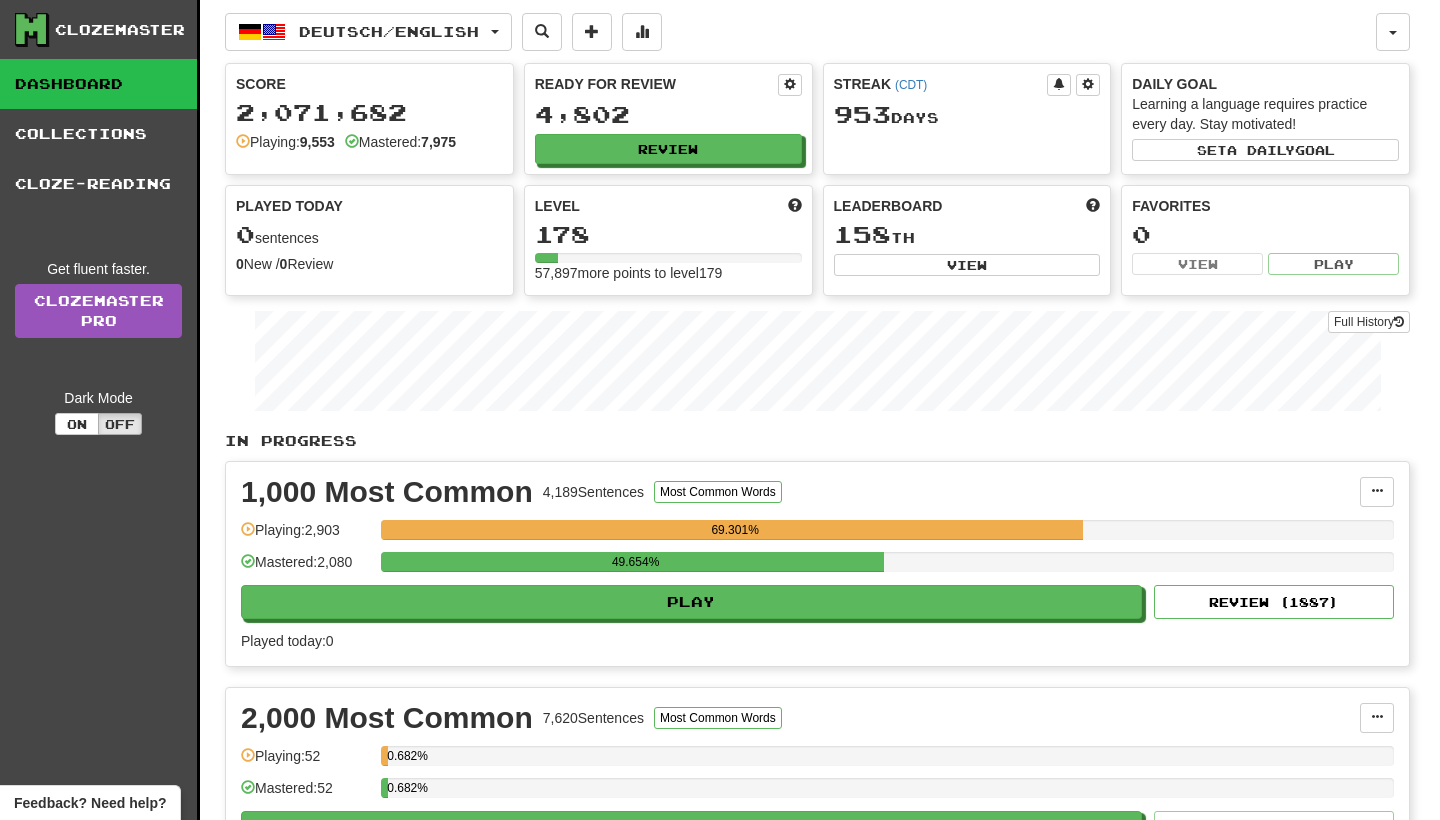 select on "**" 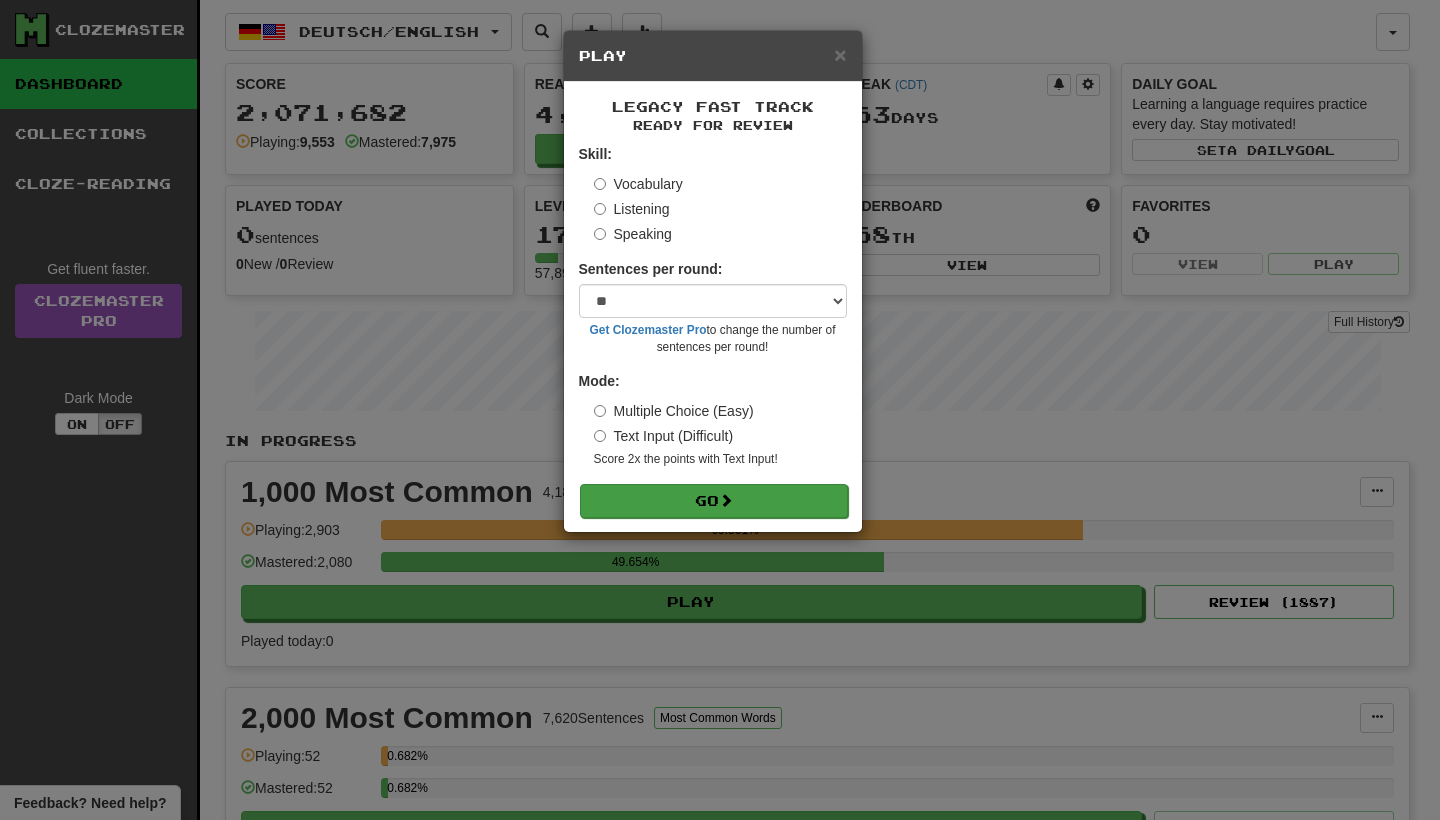 click on "Go" at bounding box center (714, 501) 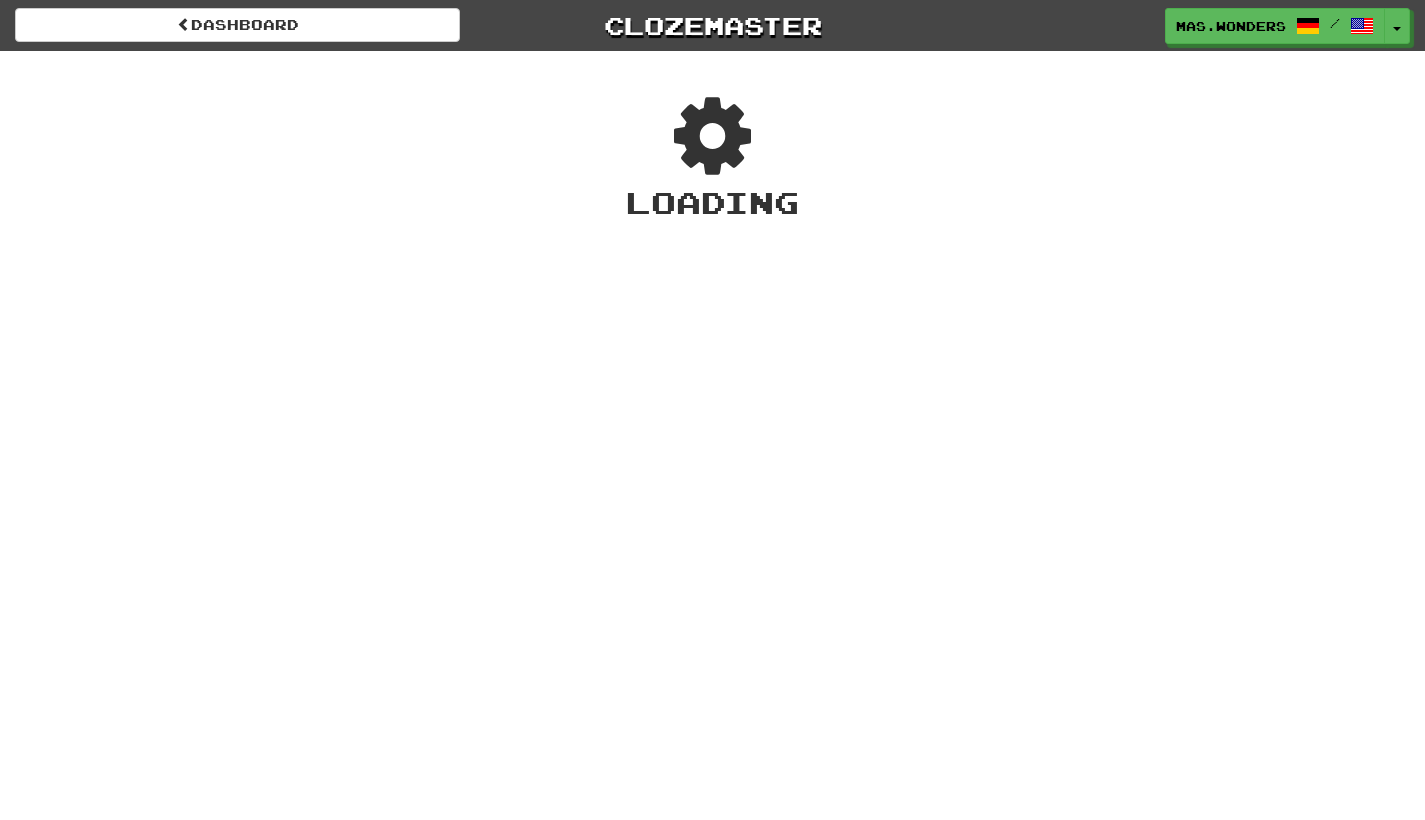 scroll, scrollTop: 0, scrollLeft: 0, axis: both 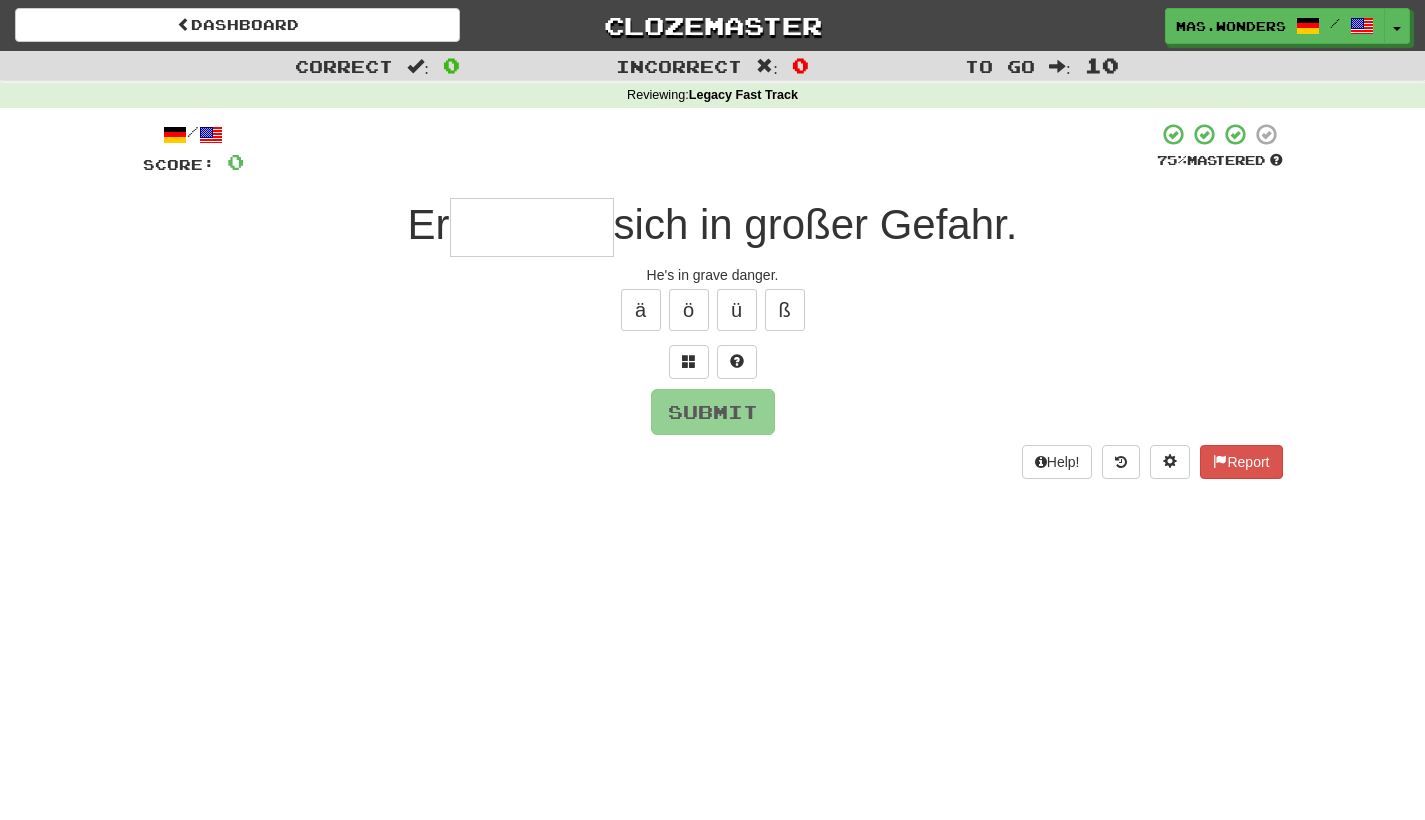 type on "*" 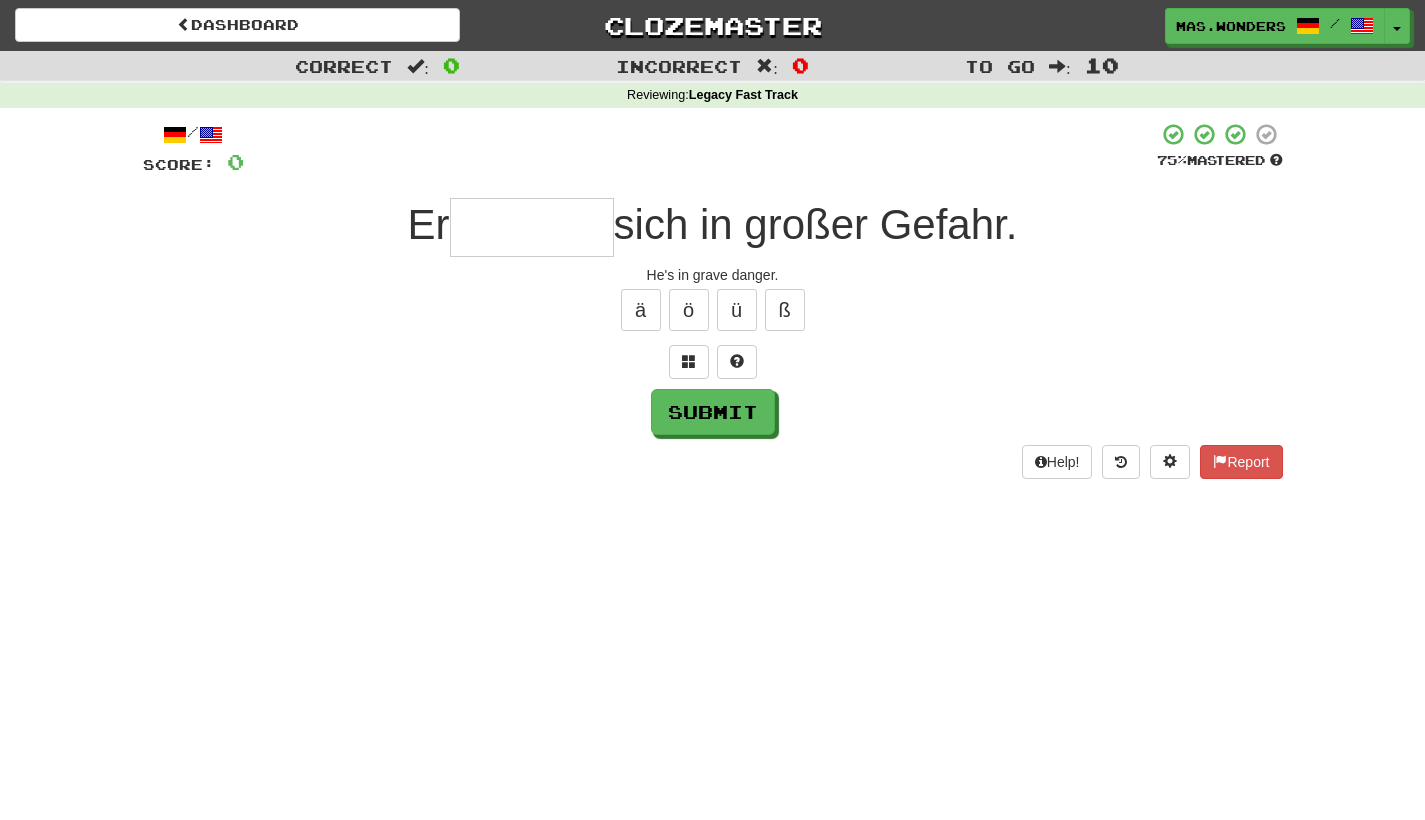 type on "*" 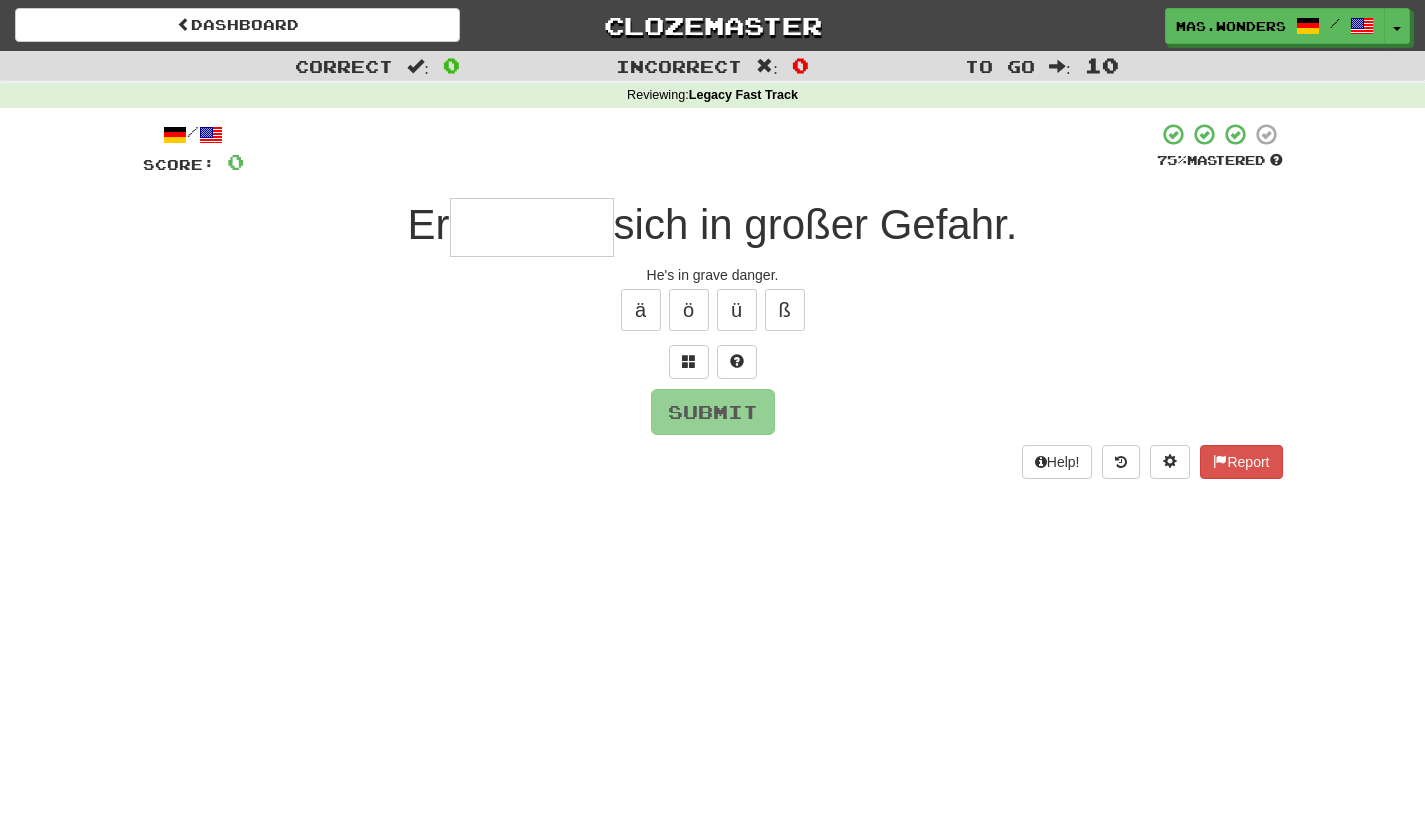 type on "*" 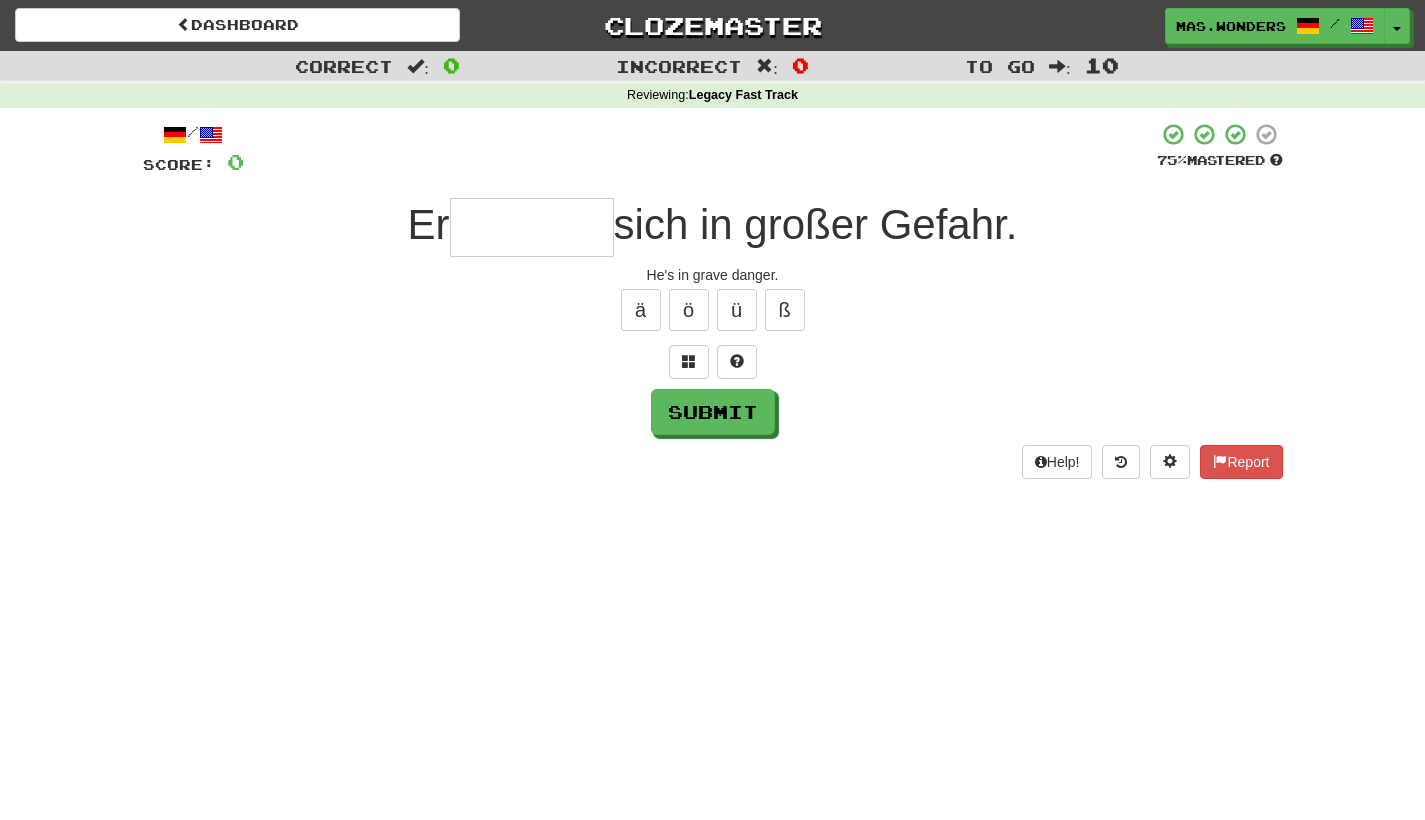 type on "*" 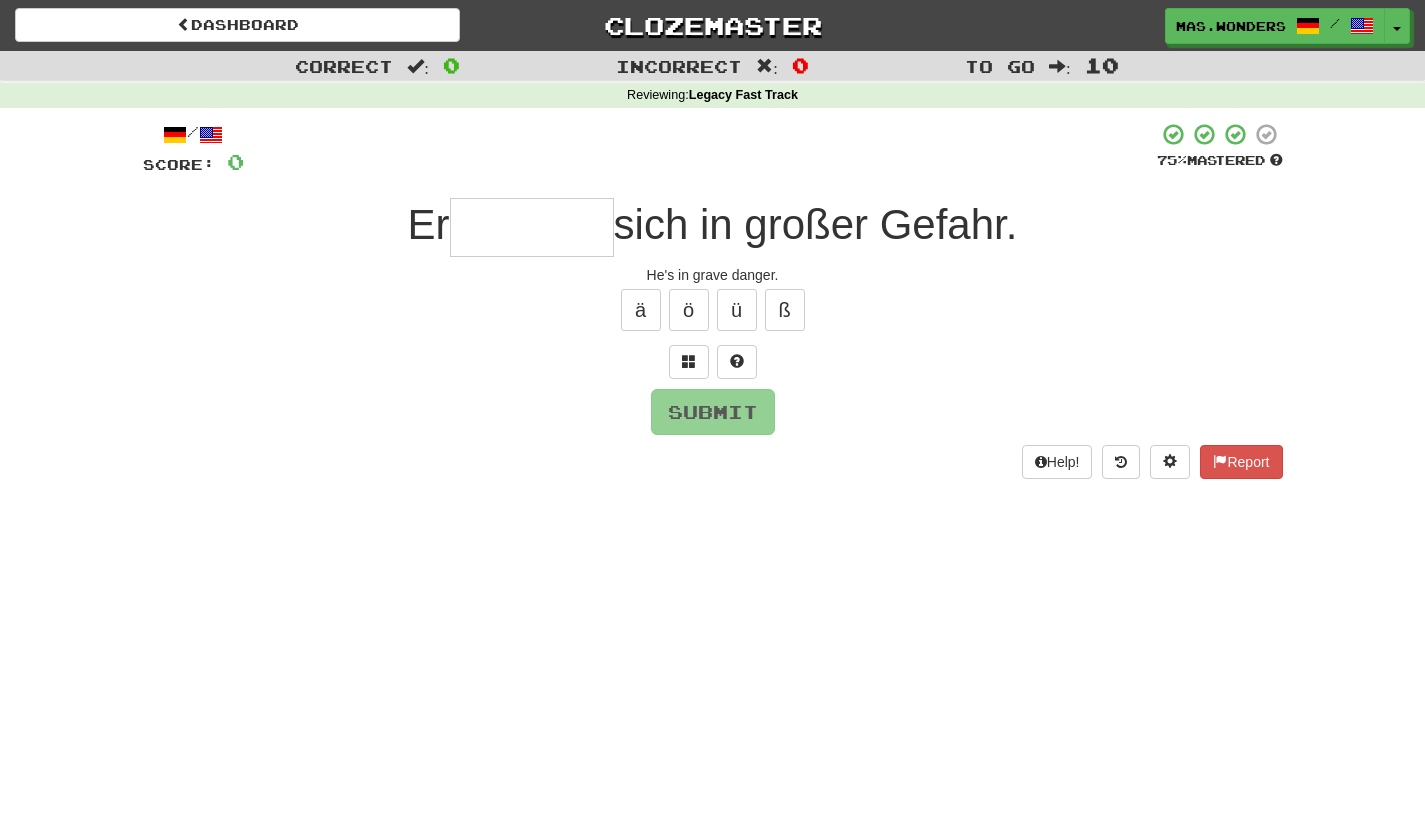 type on "*" 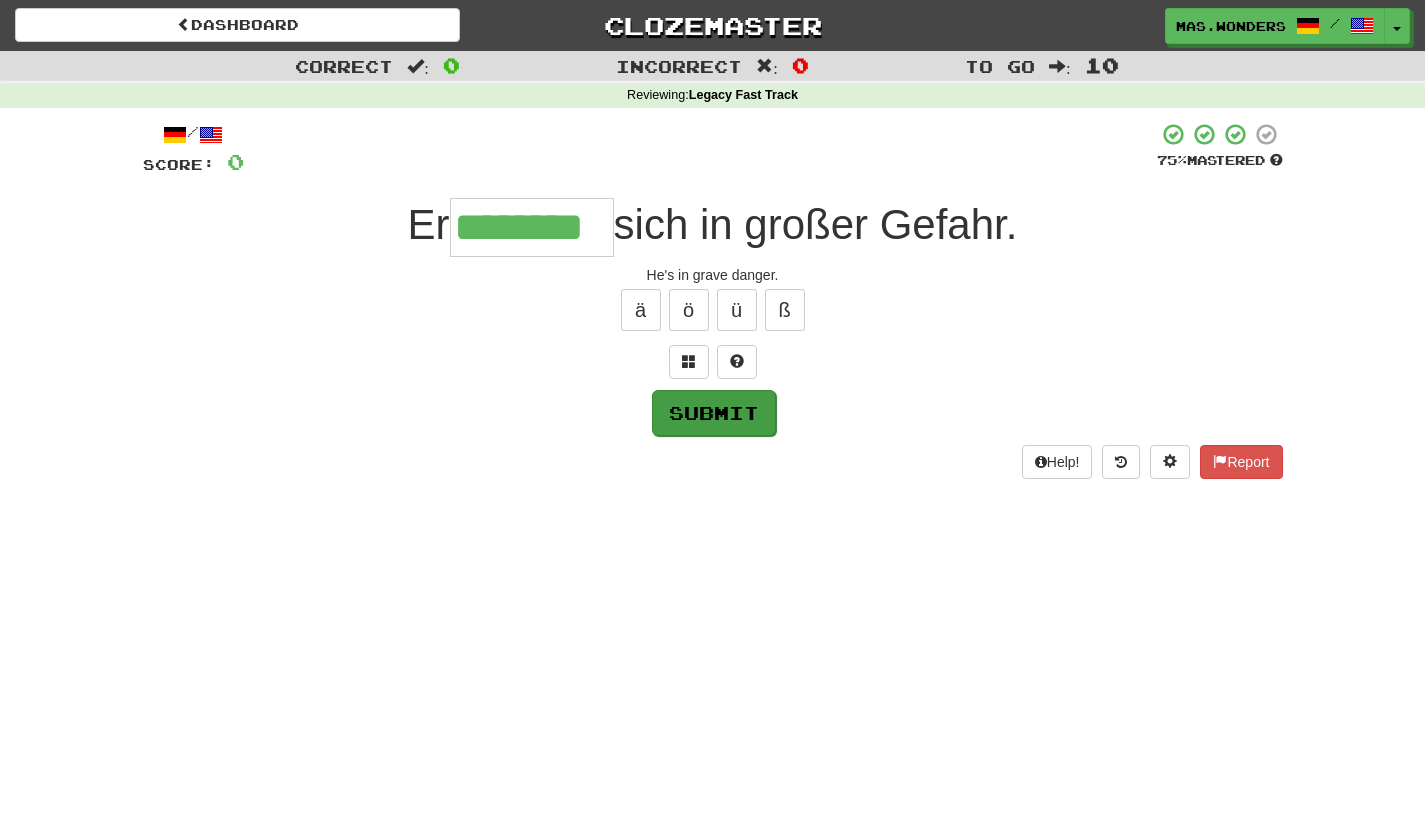type on "********" 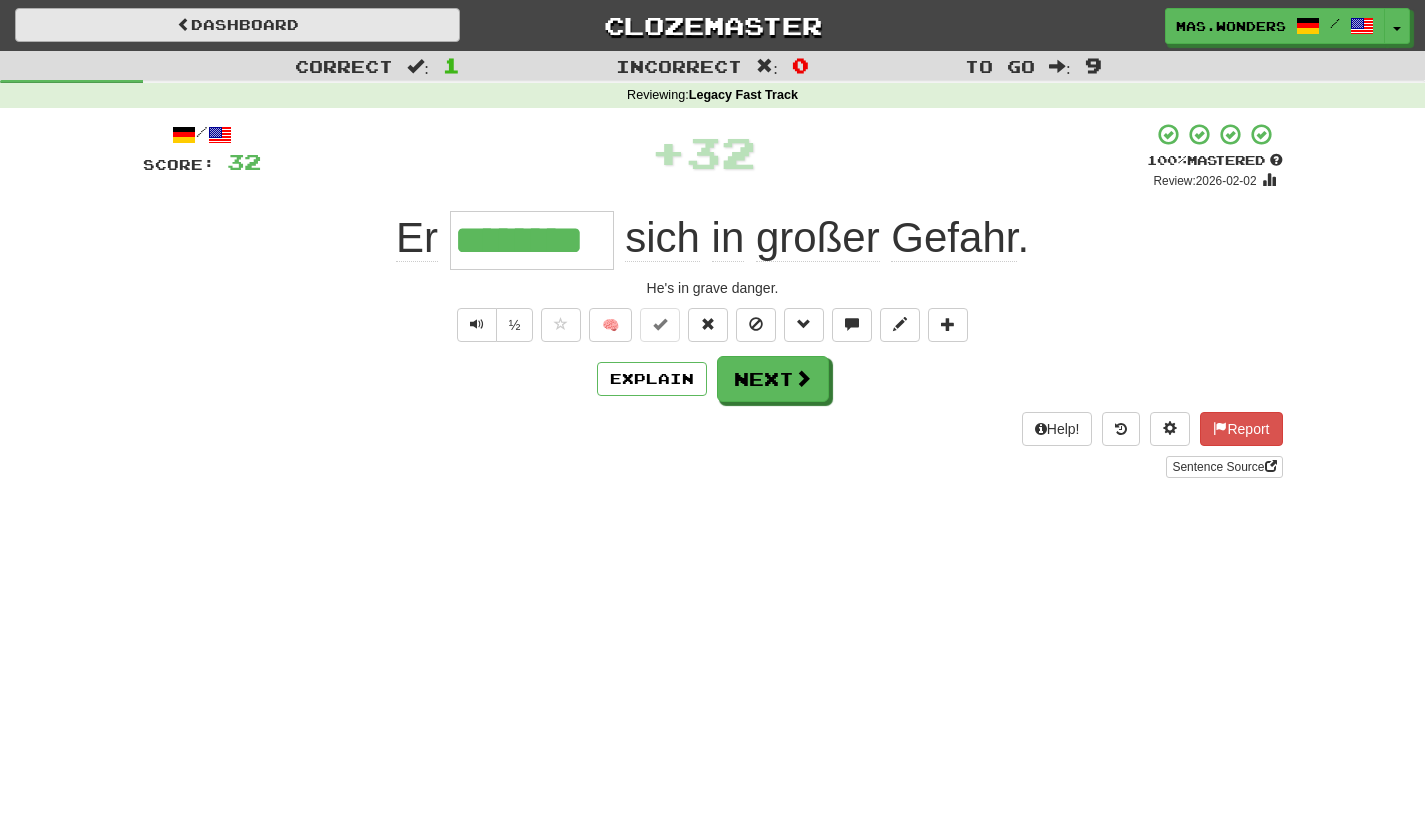 click on "Dashboard" at bounding box center [237, 25] 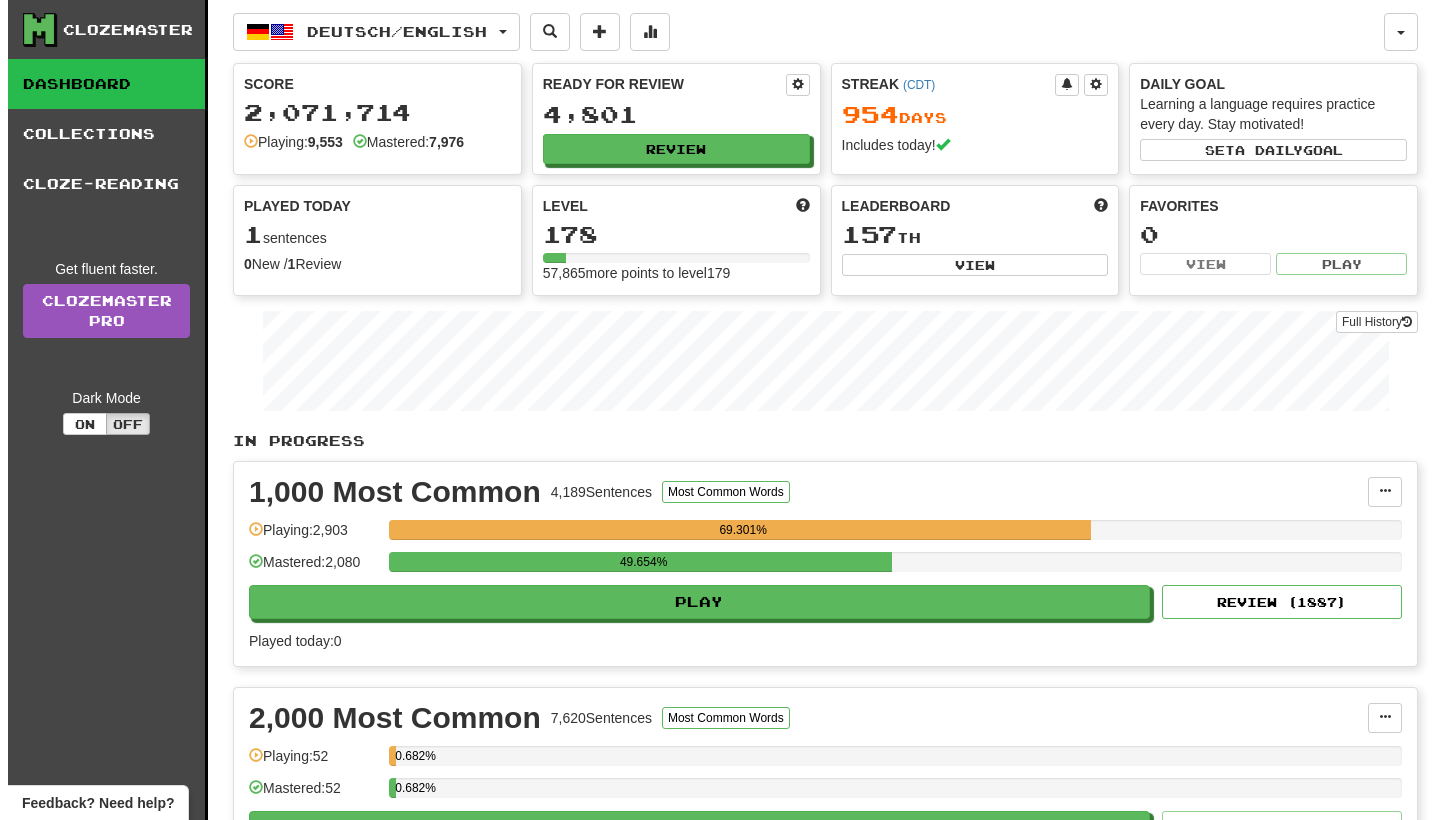 scroll, scrollTop: 0, scrollLeft: 0, axis: both 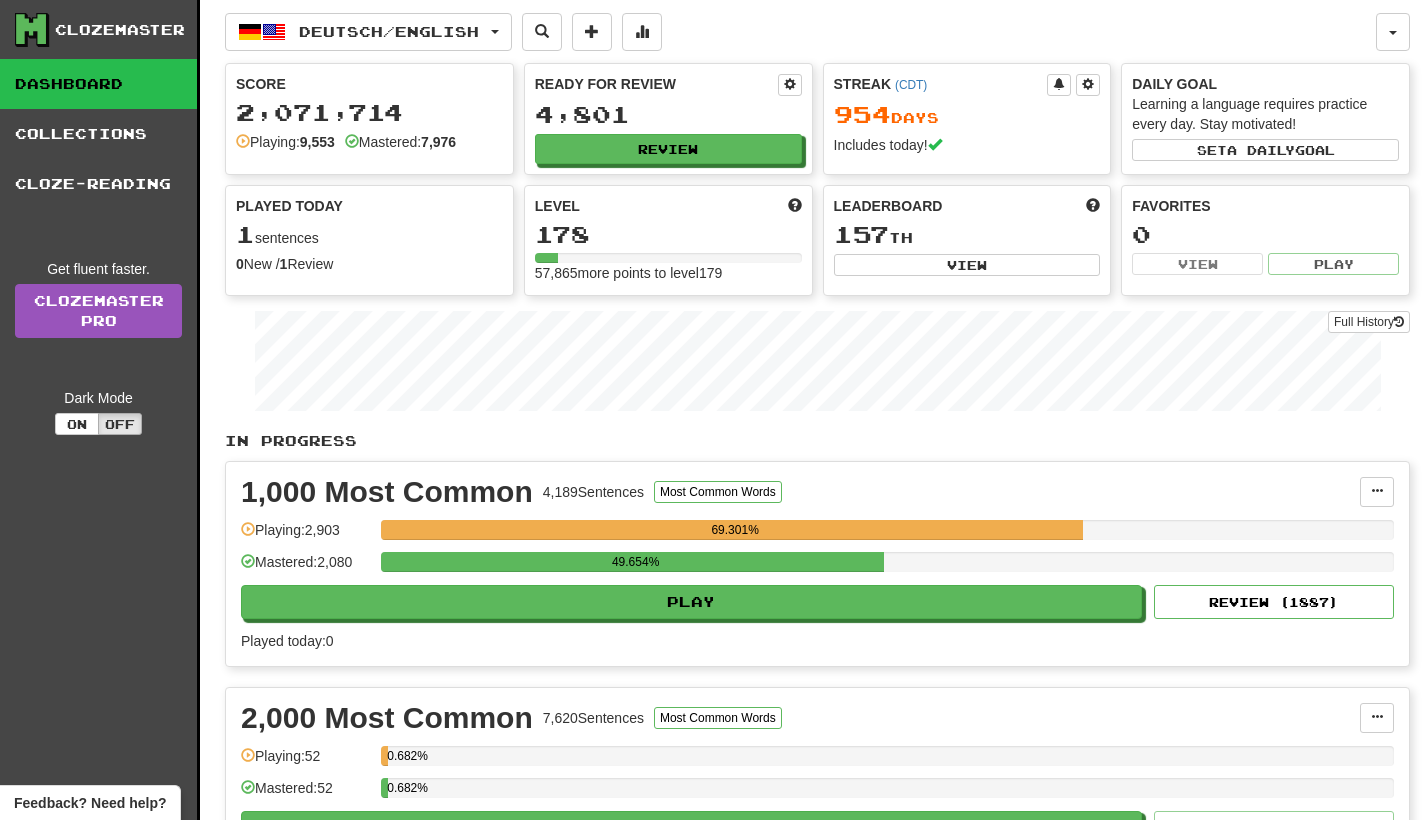 click on "Ready for Review 4,801   Review" at bounding box center [668, 119] 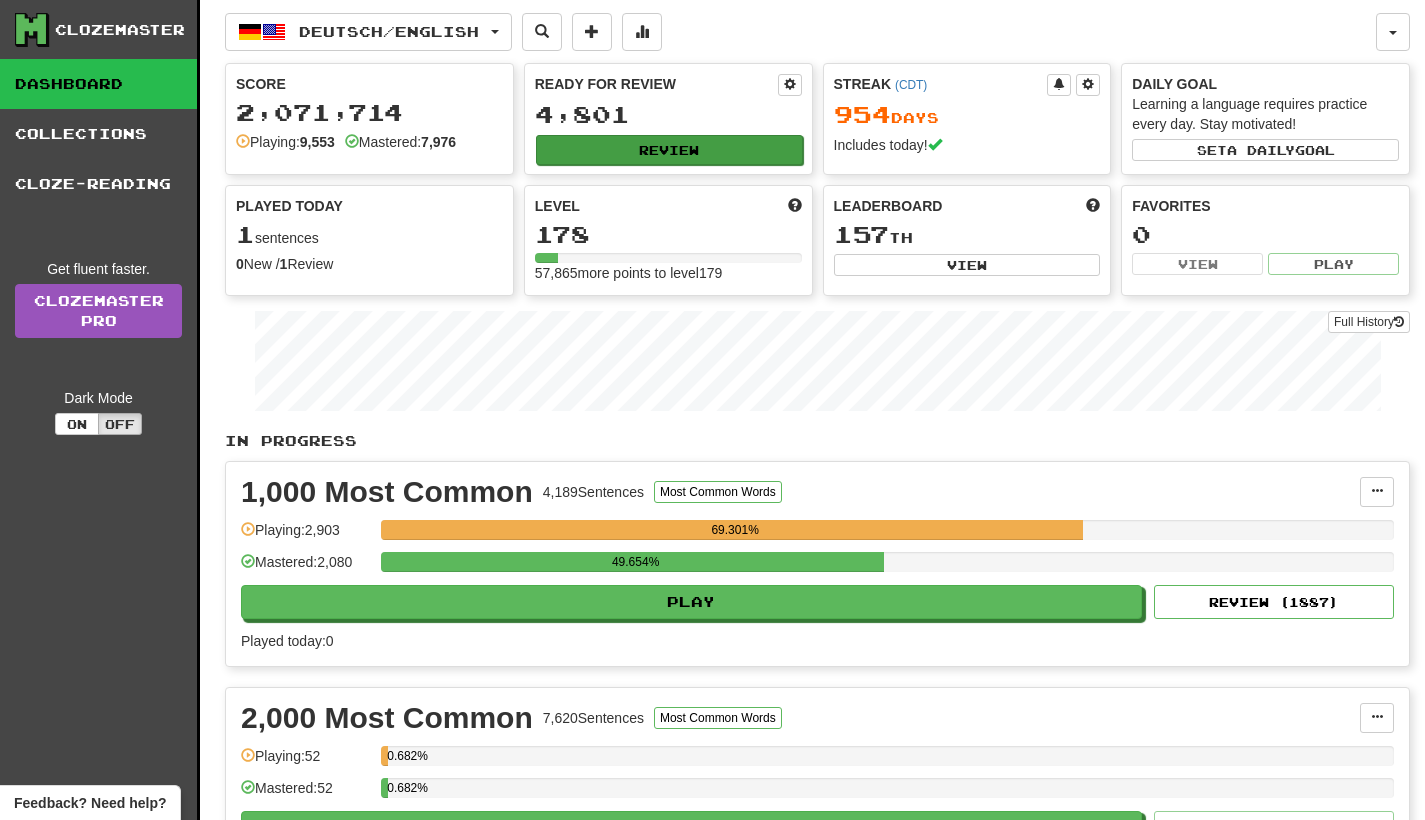 click on "Review" at bounding box center (669, 150) 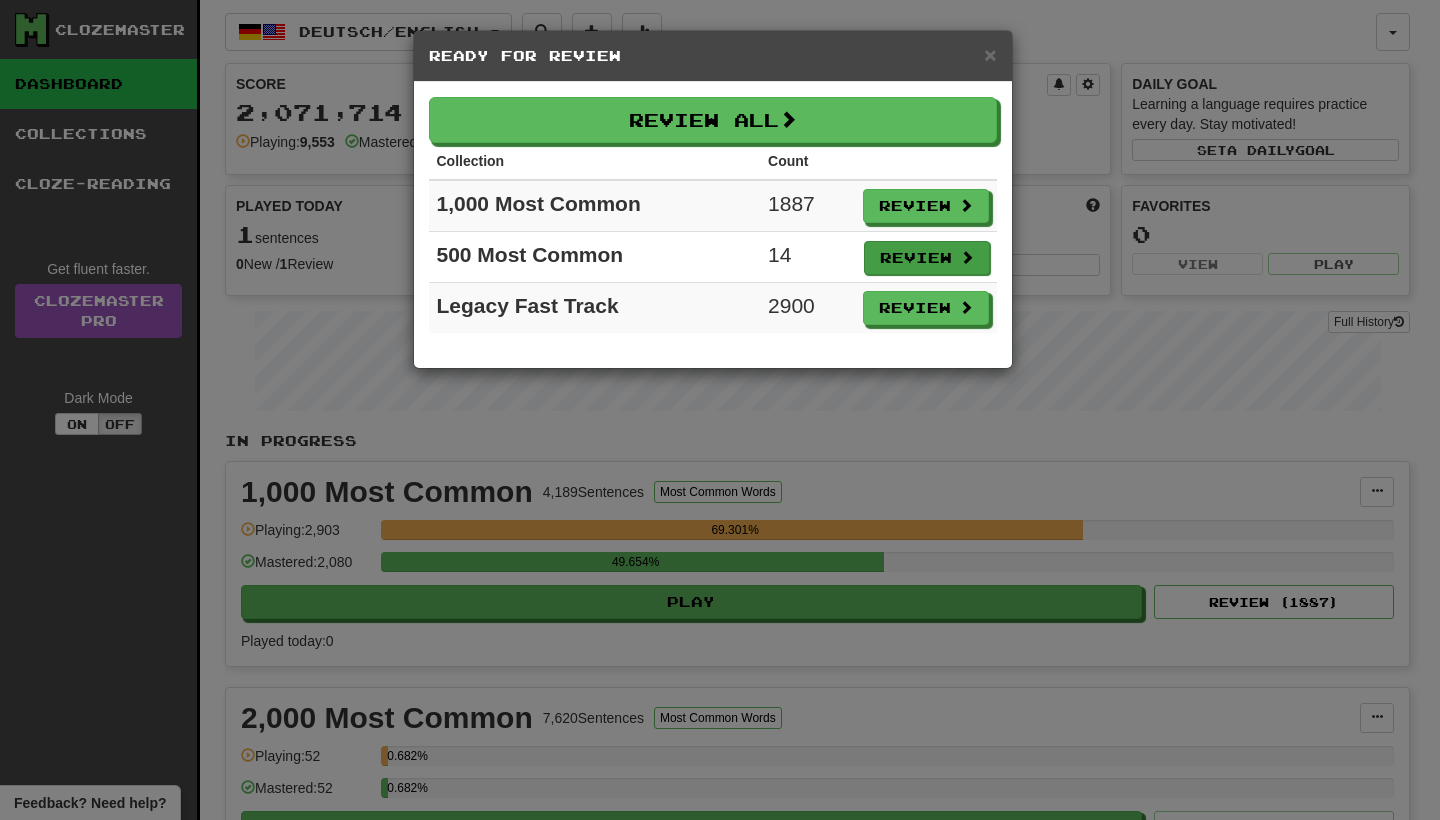 click on "Review" at bounding box center [927, 258] 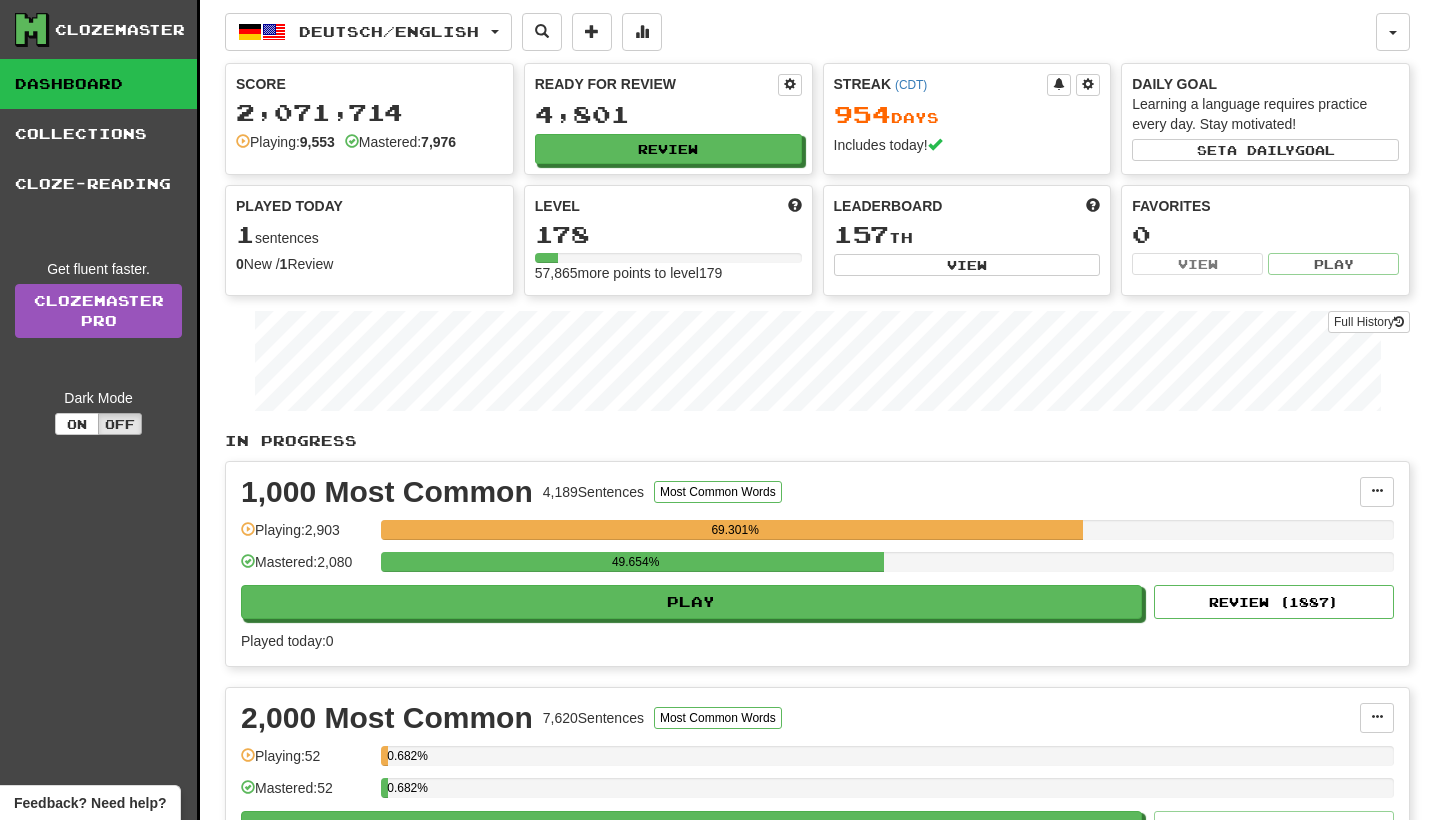select on "**" 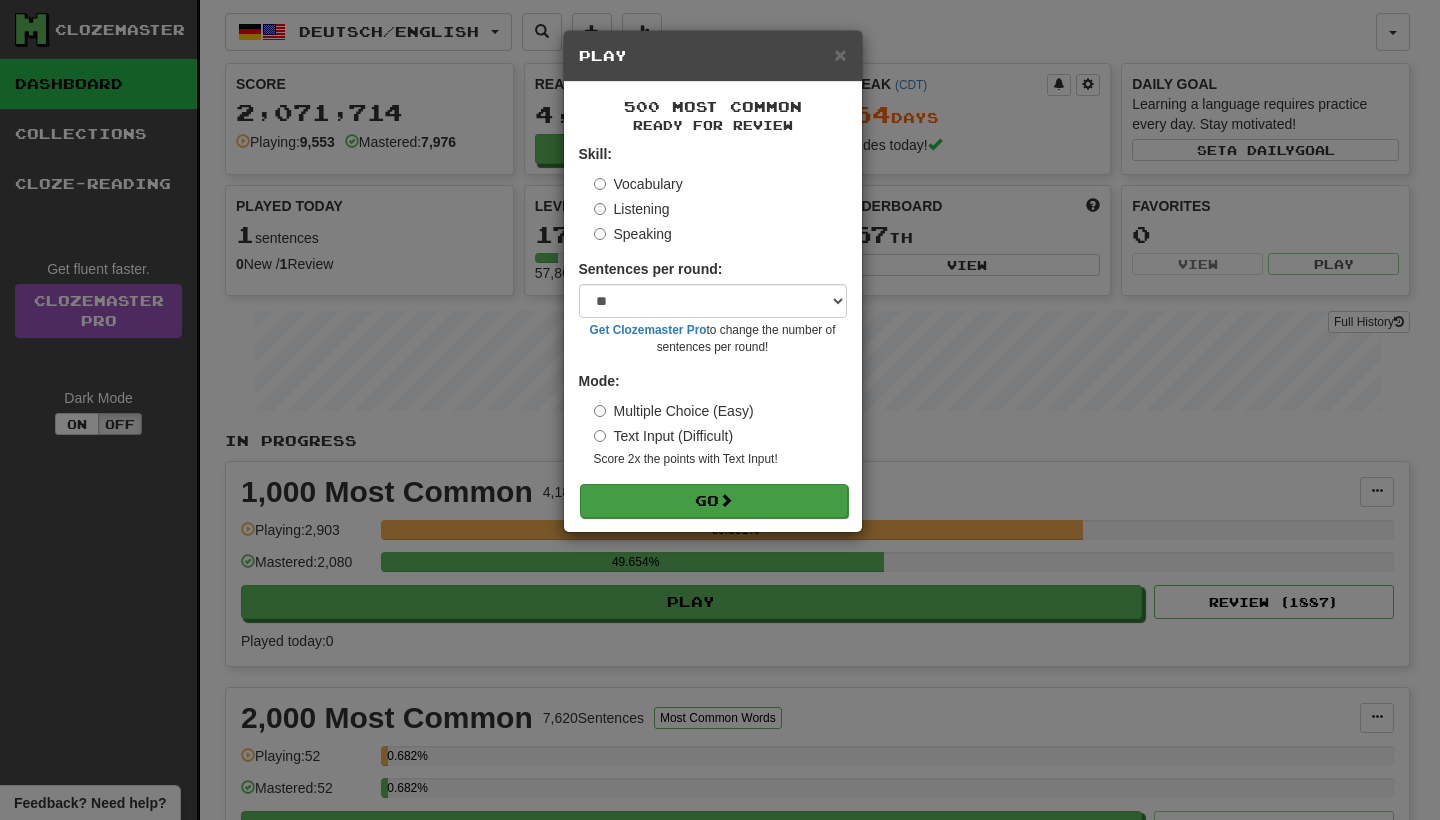 click on "Go" at bounding box center (714, 501) 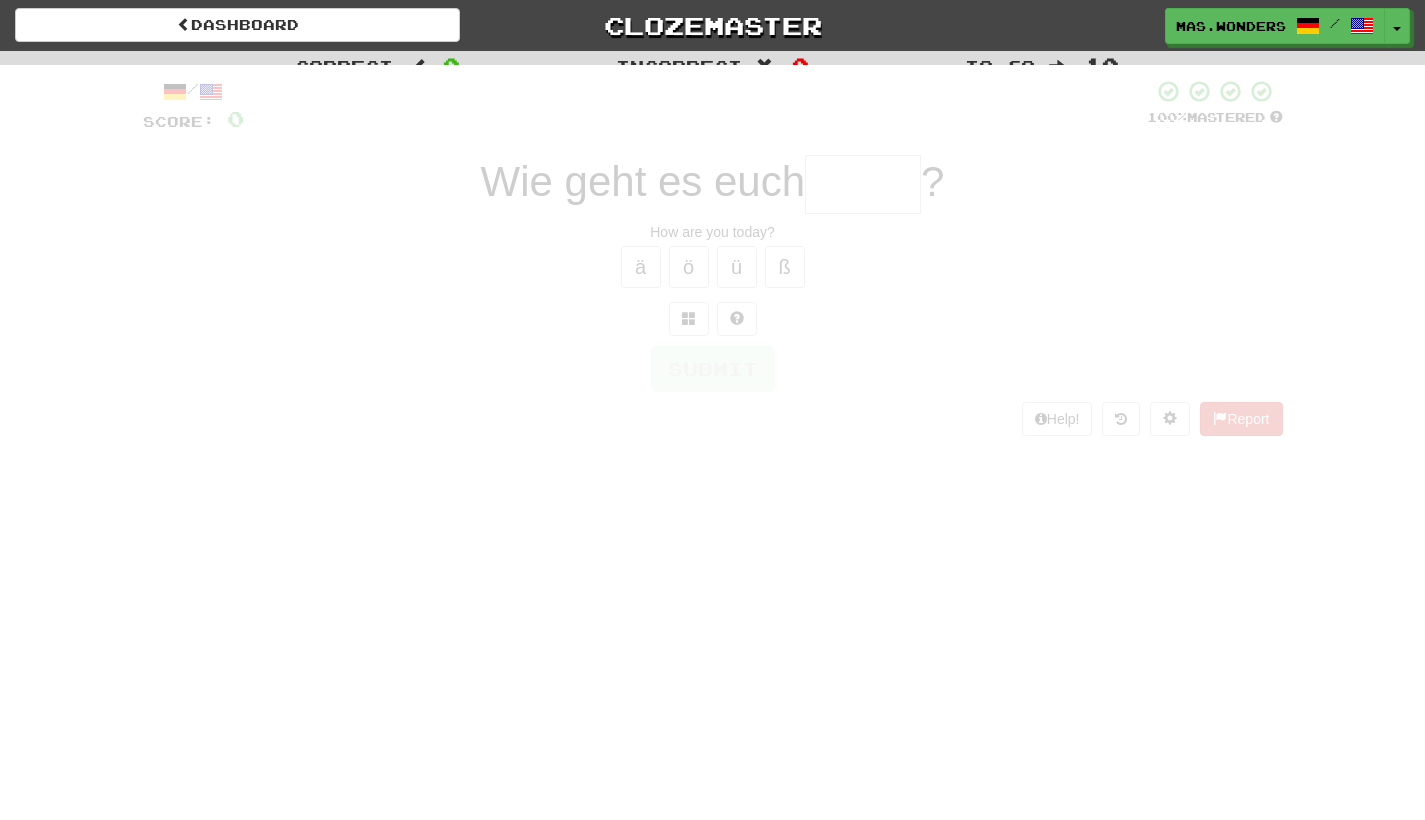 scroll, scrollTop: 0, scrollLeft: 0, axis: both 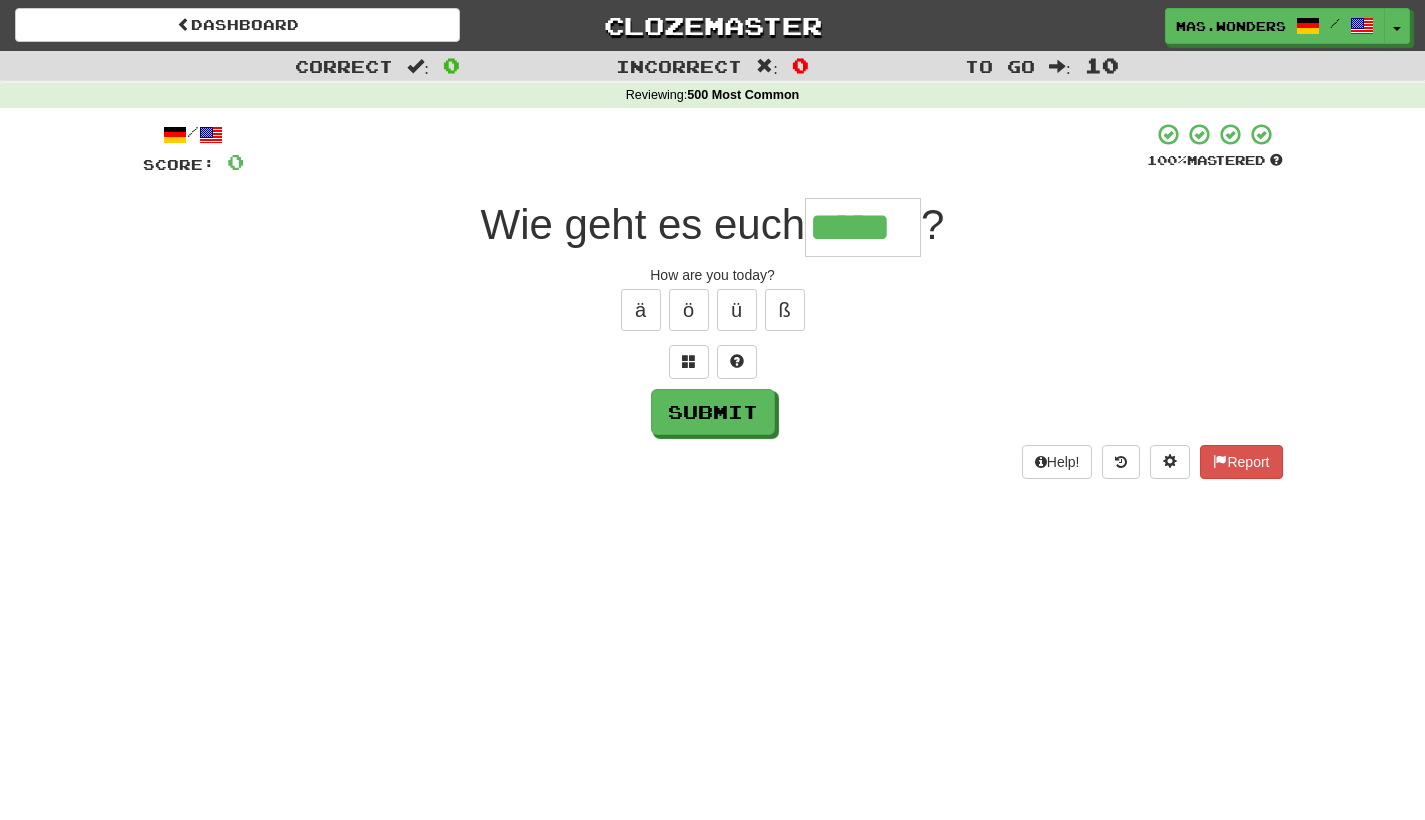 type on "*****" 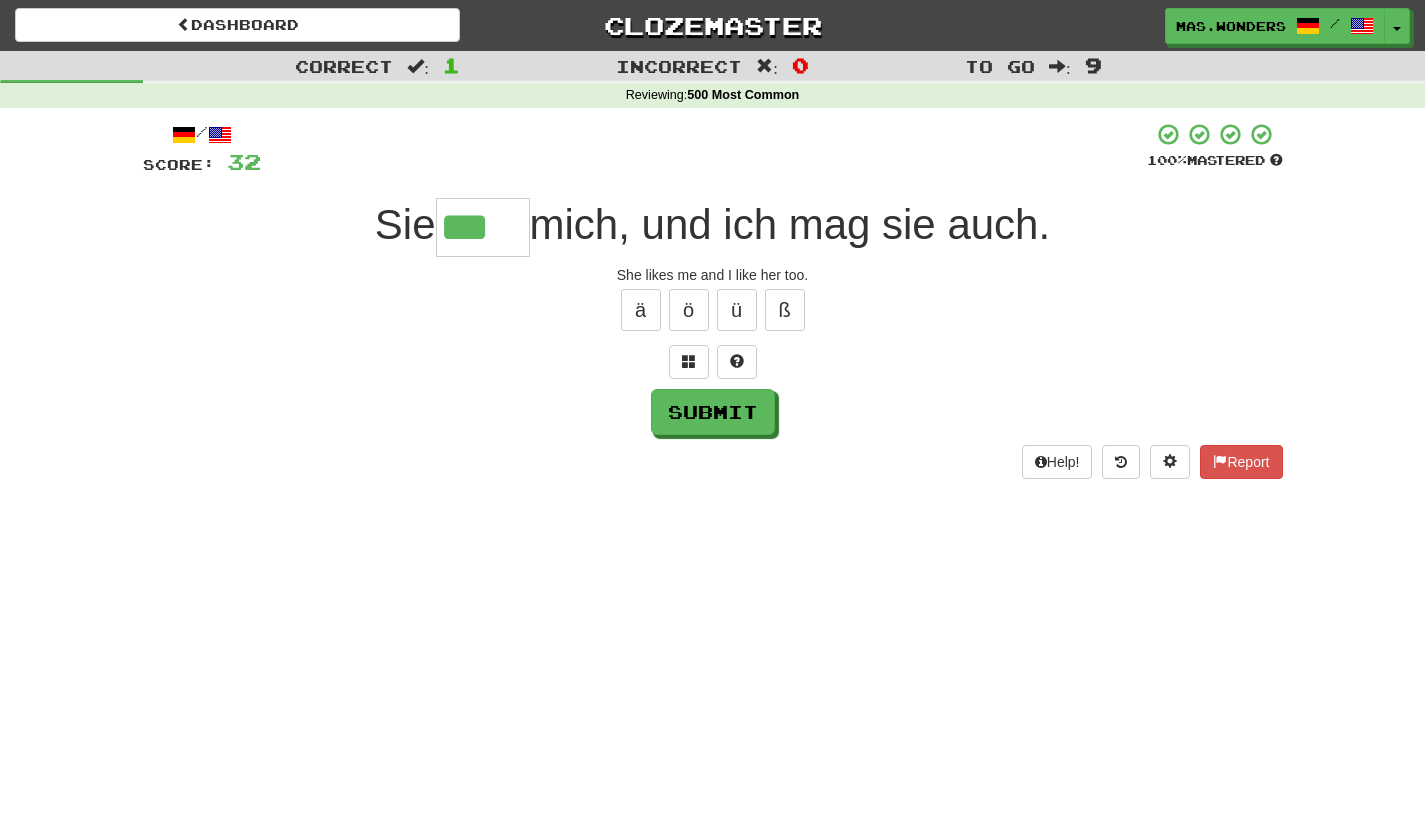 type on "***" 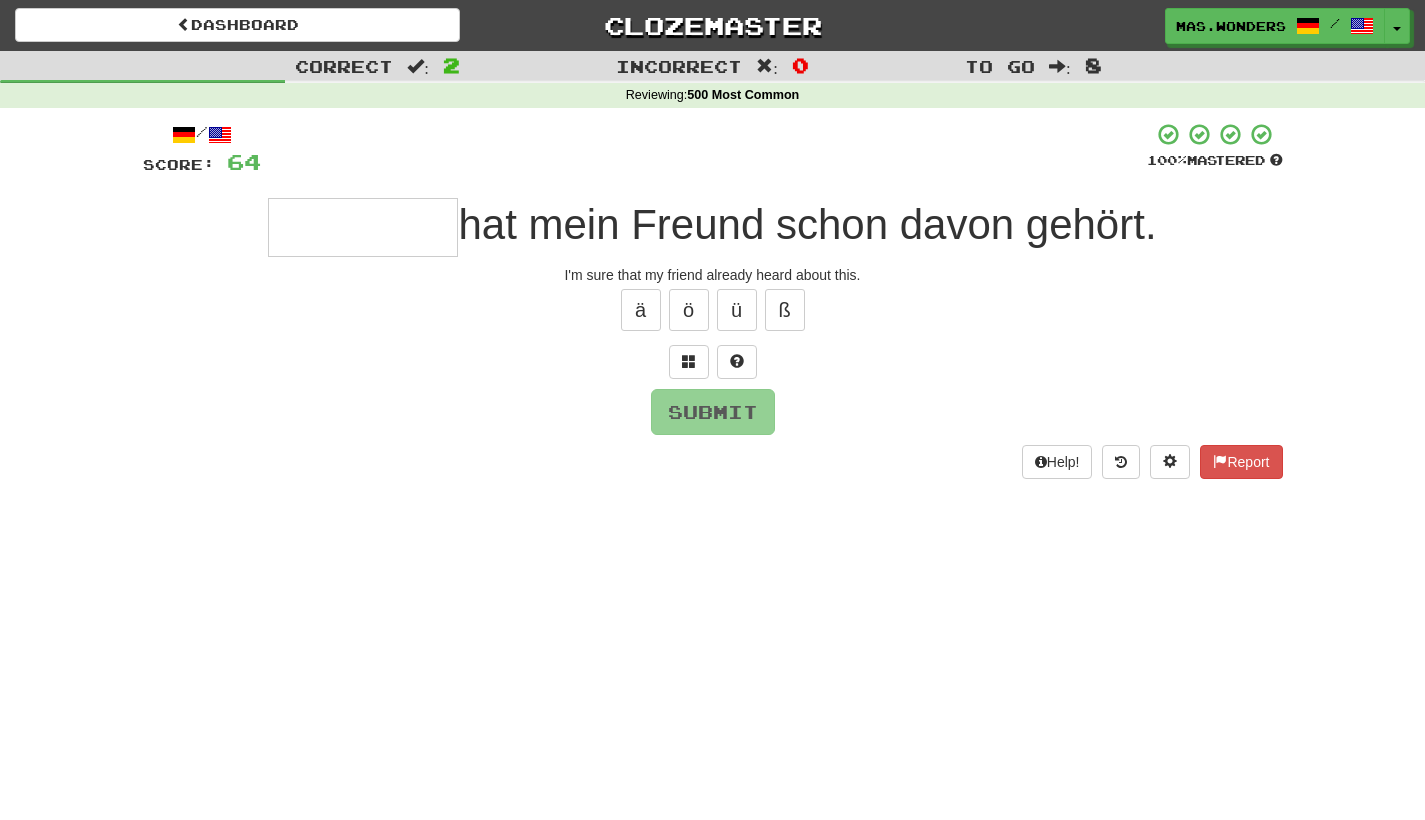 type on "*" 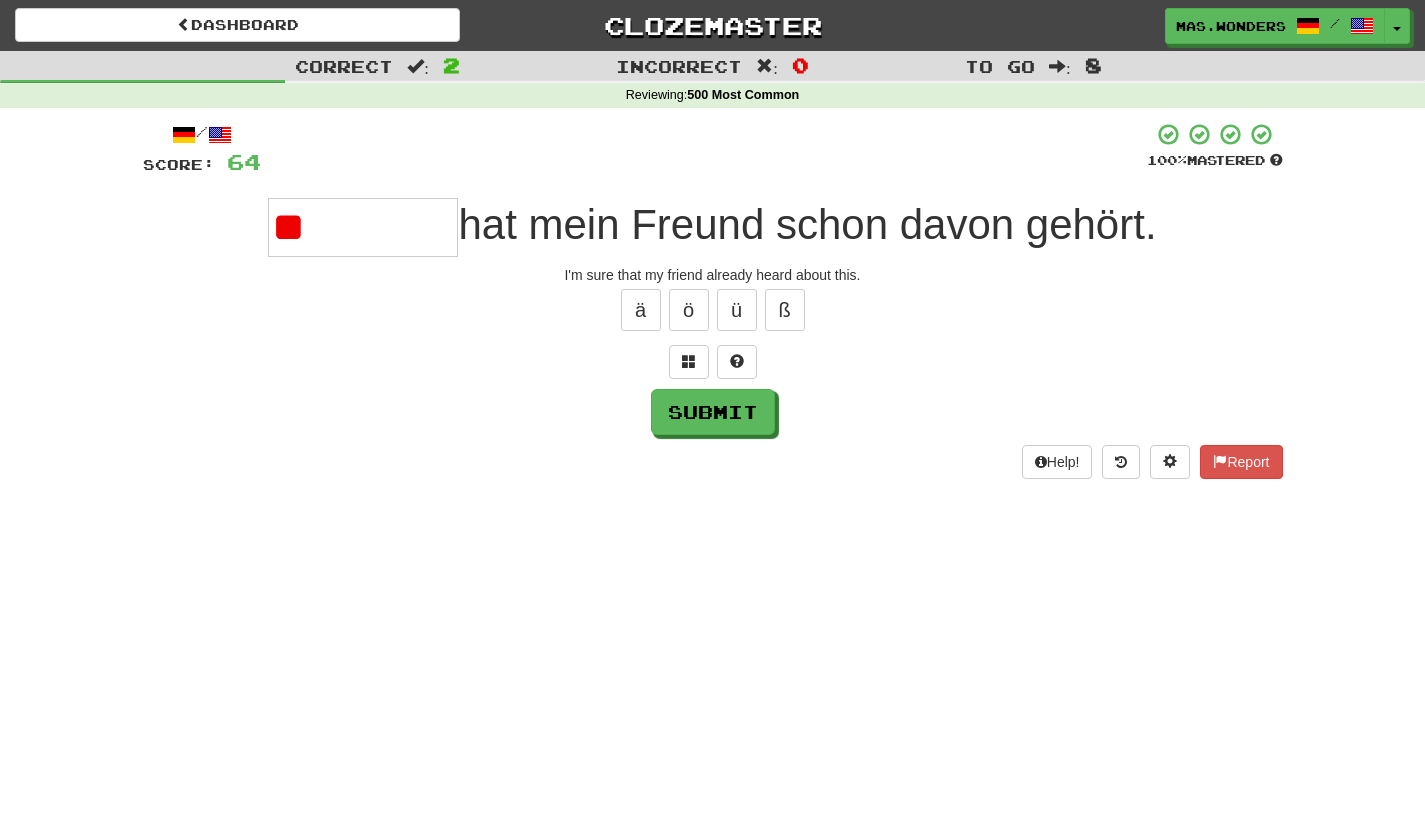 type on "*" 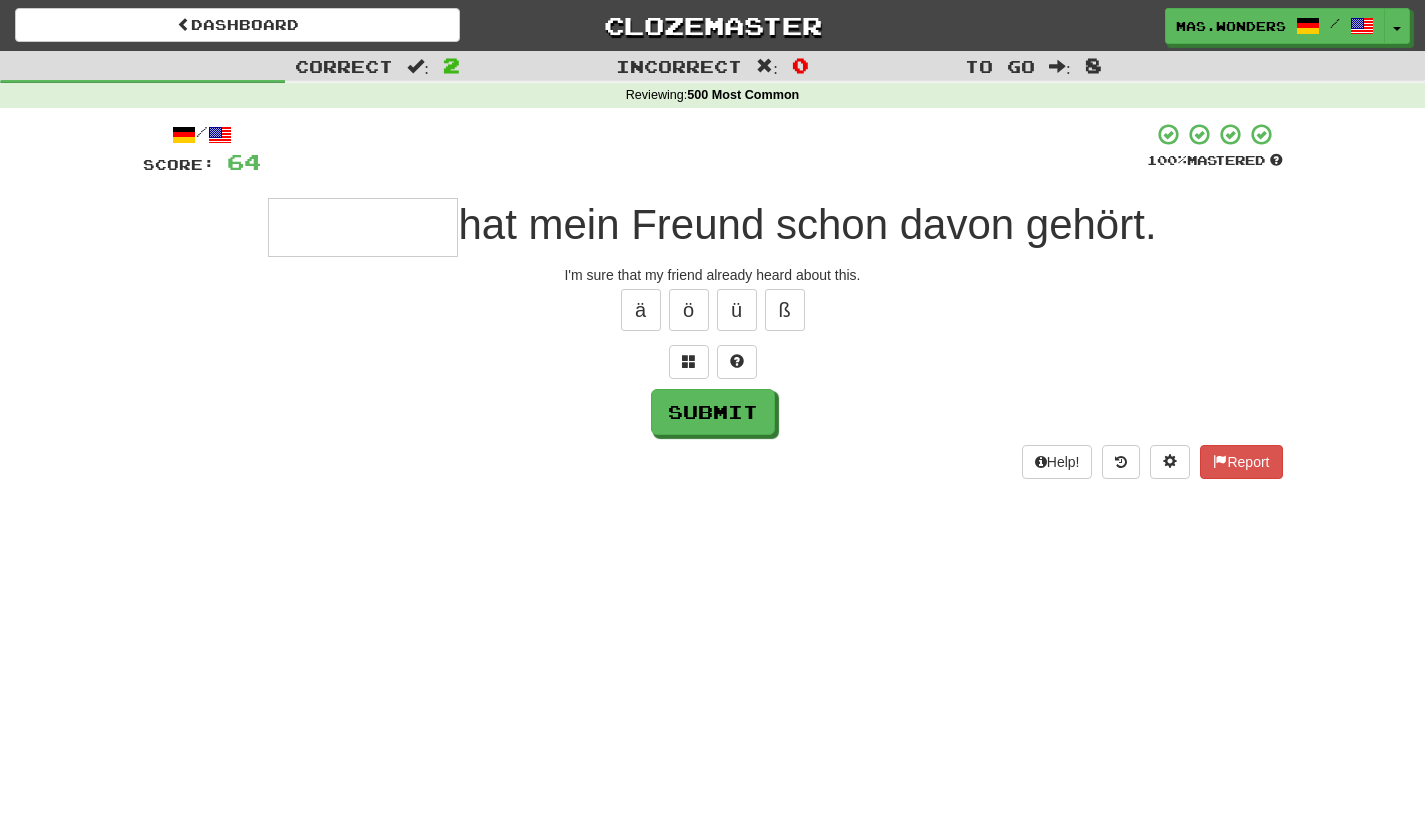 type on "*" 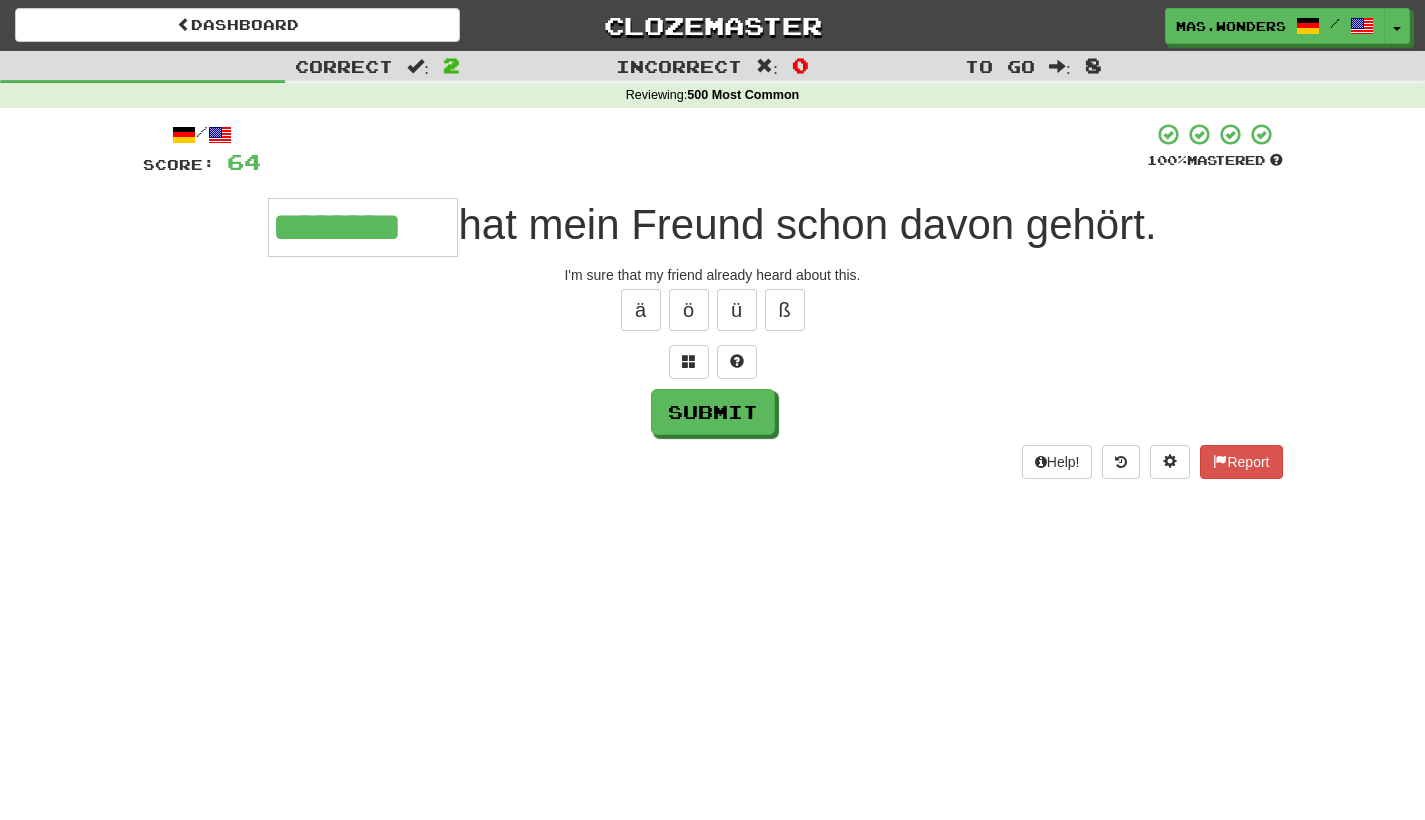 type on "********" 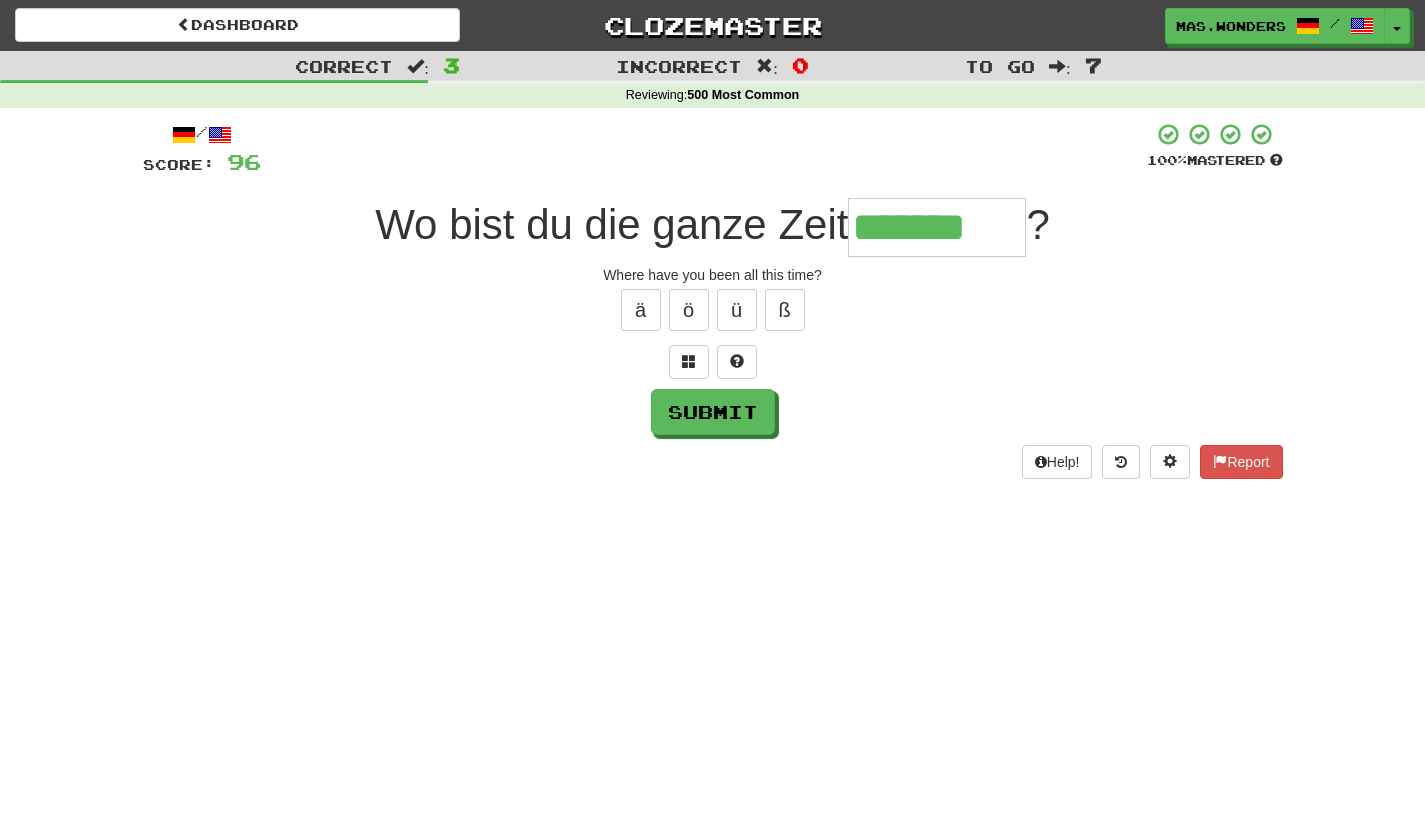 type on "*******" 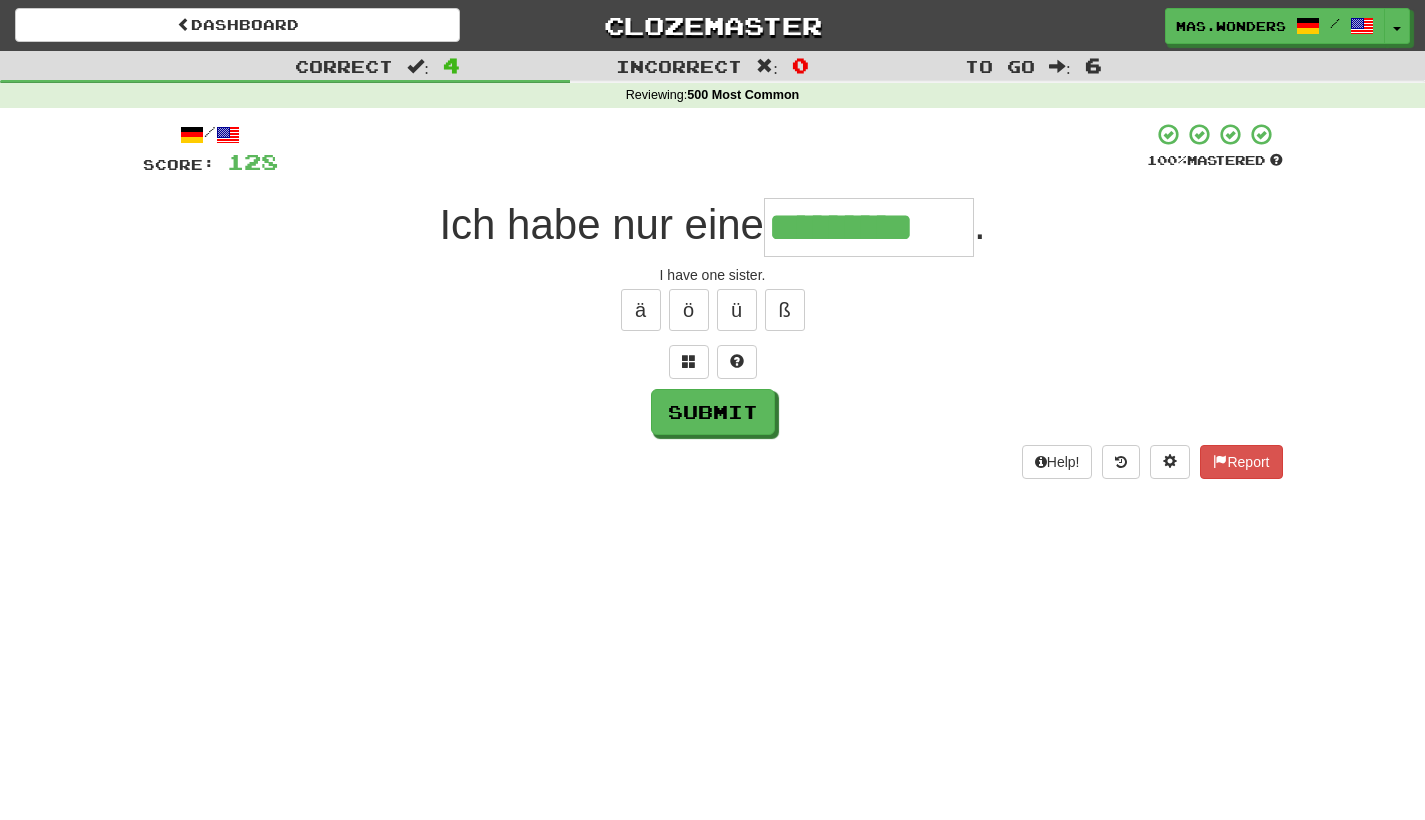 type on "*********" 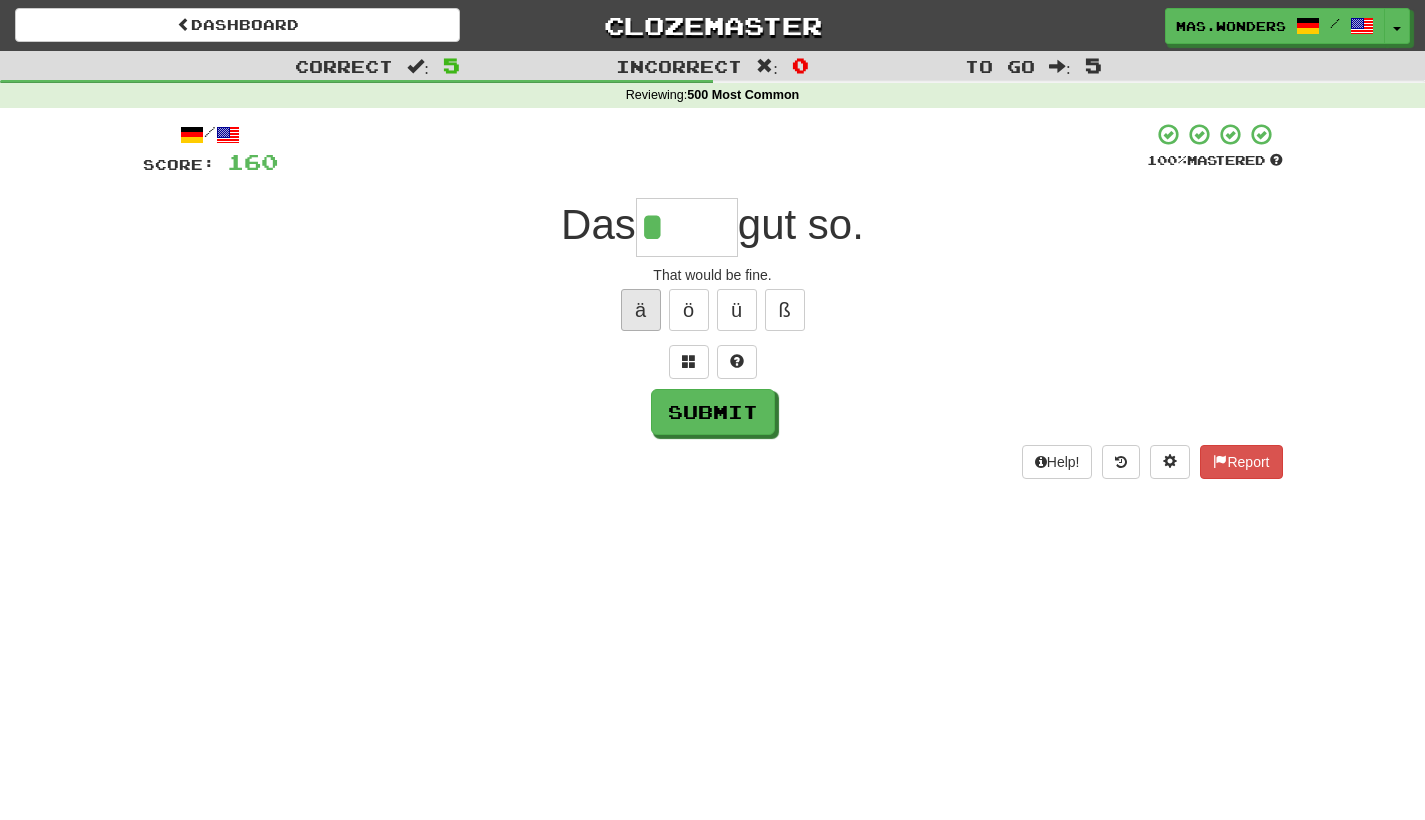 click on "ä" at bounding box center (641, 310) 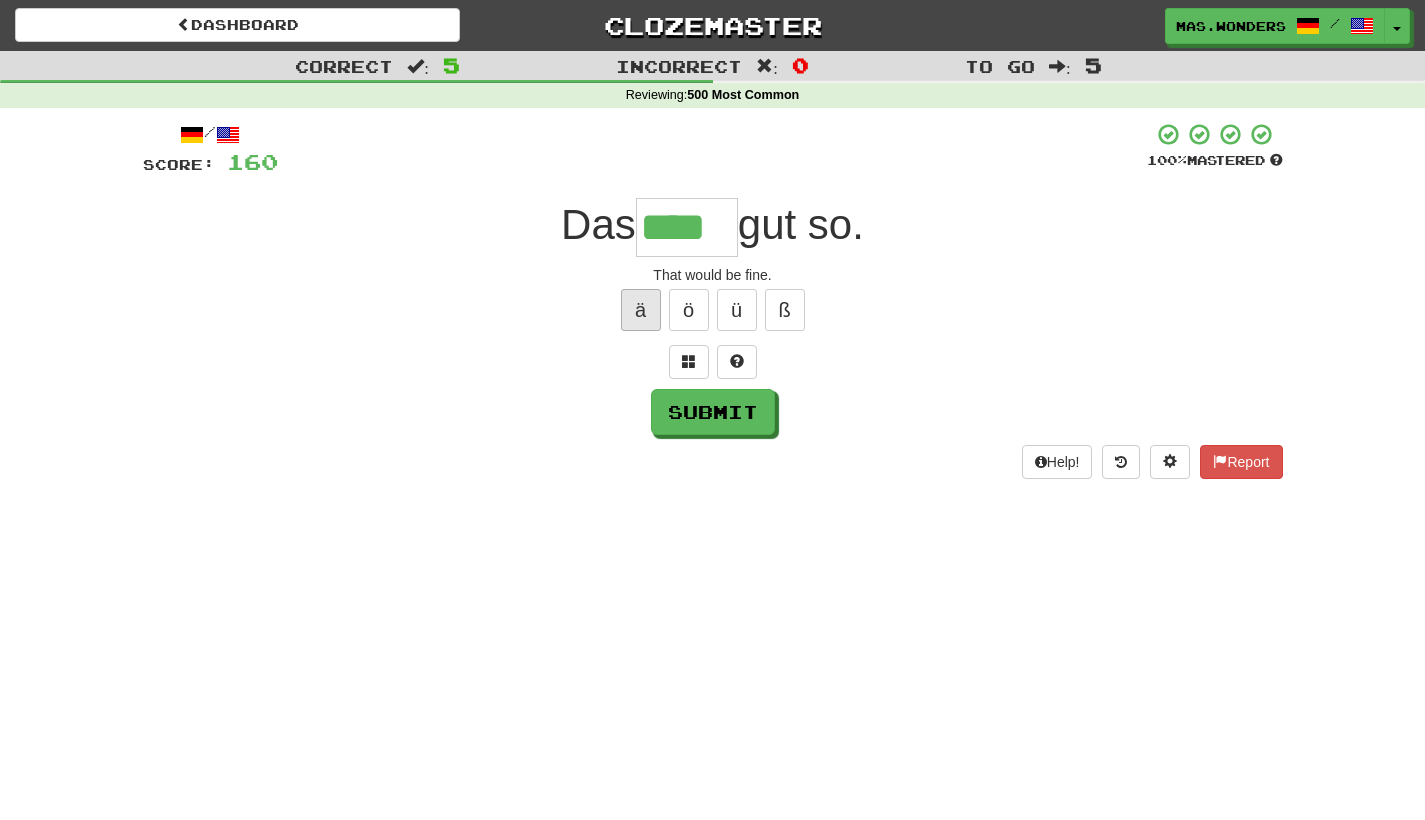 type on "****" 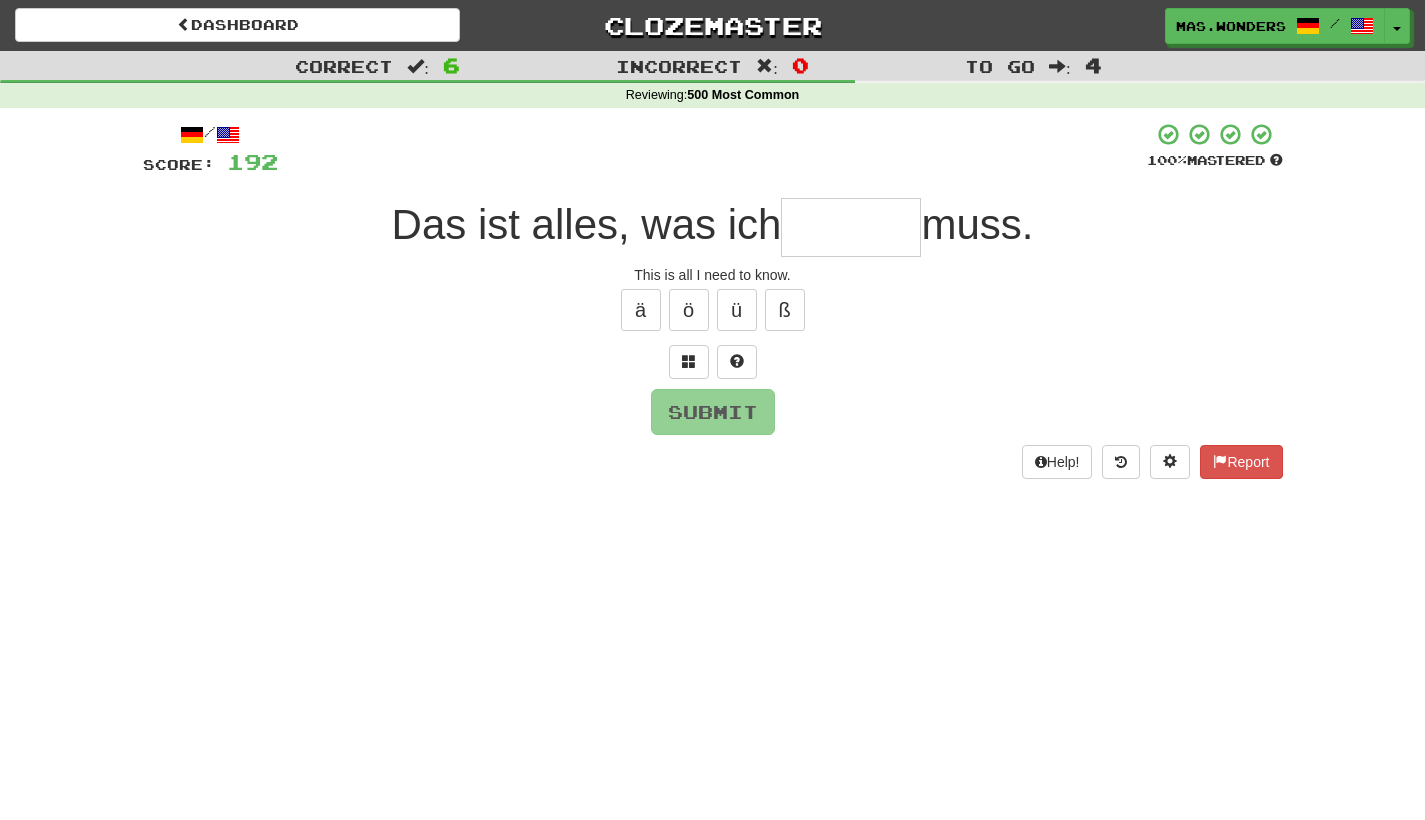 type on "*" 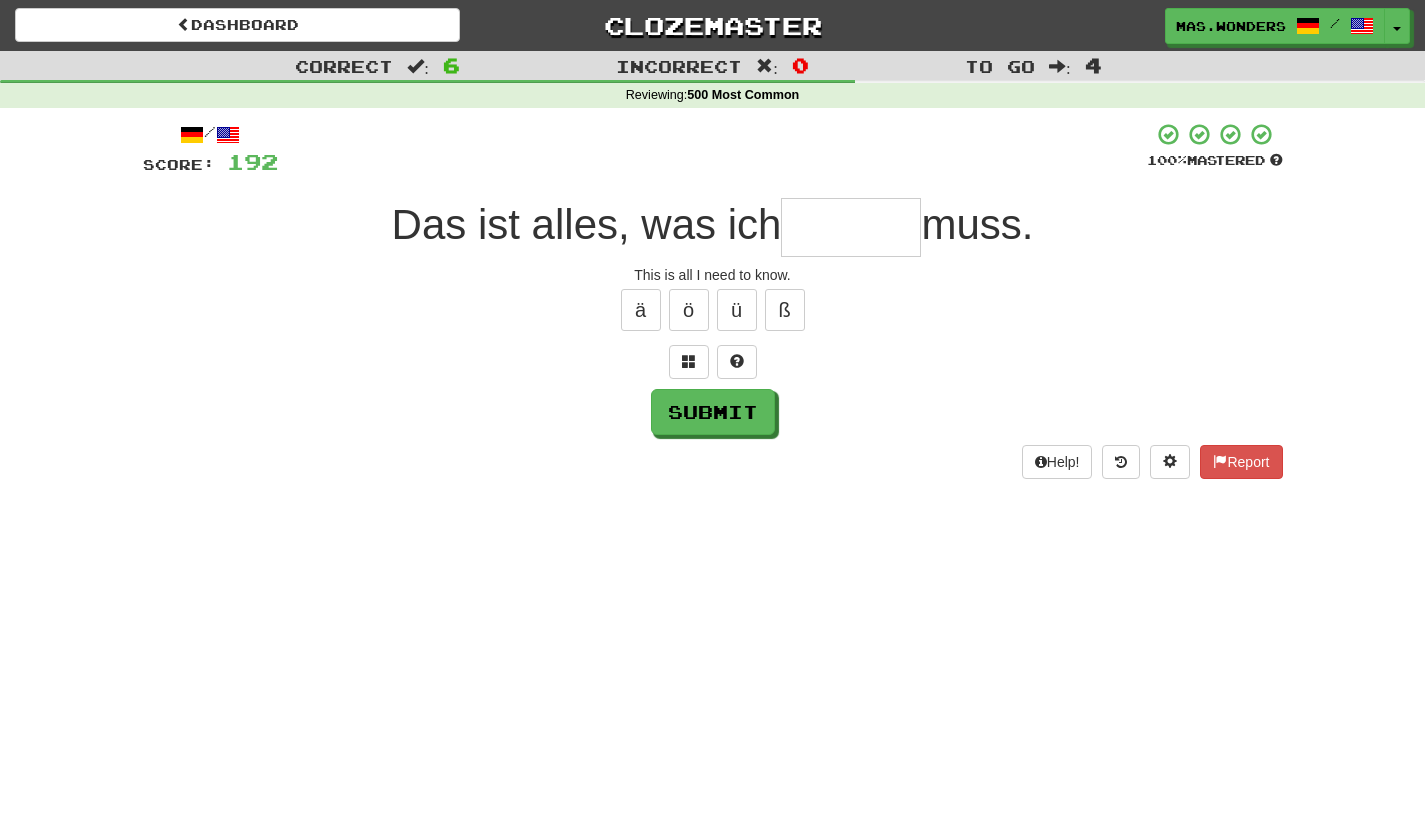 type on "*" 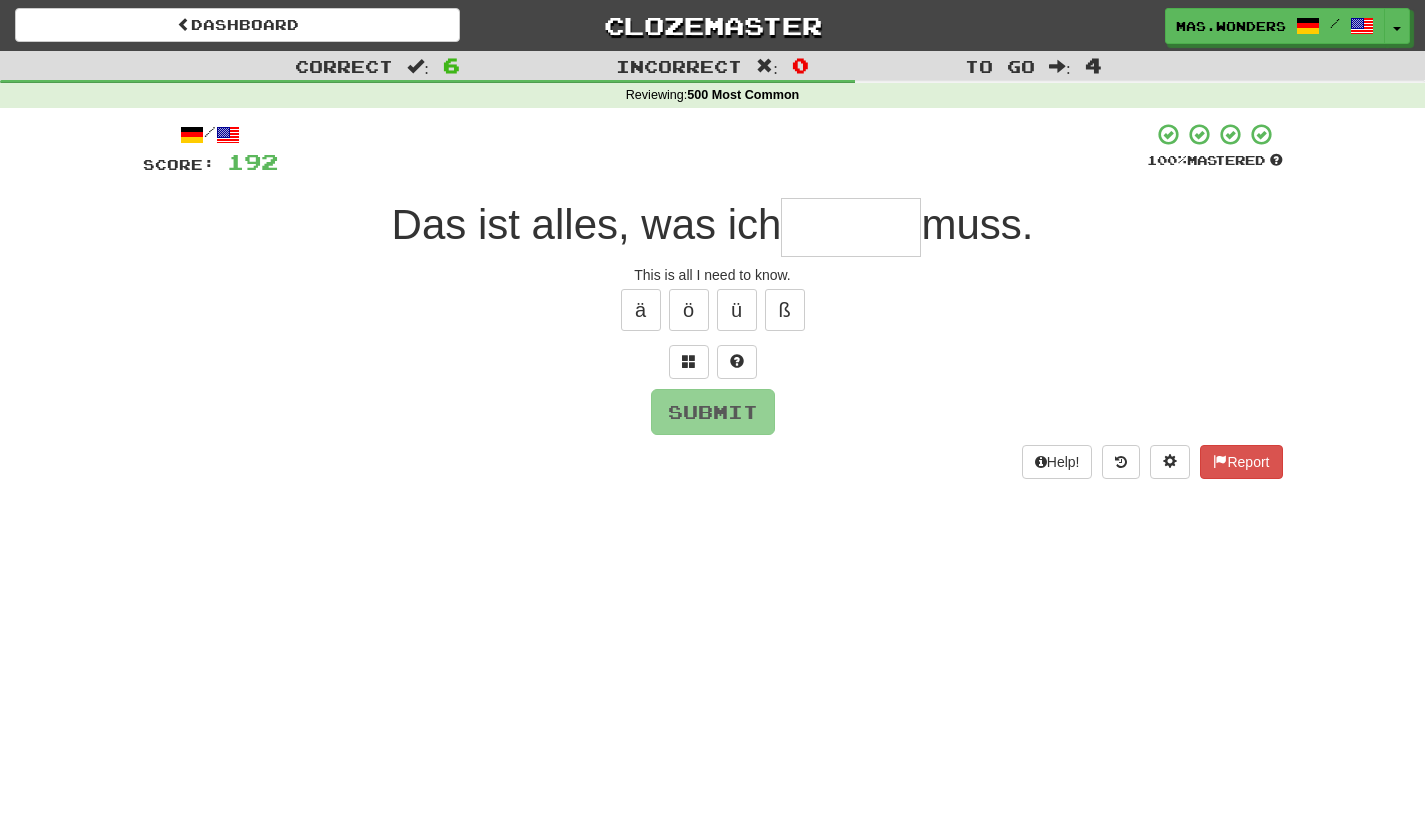 type on "*" 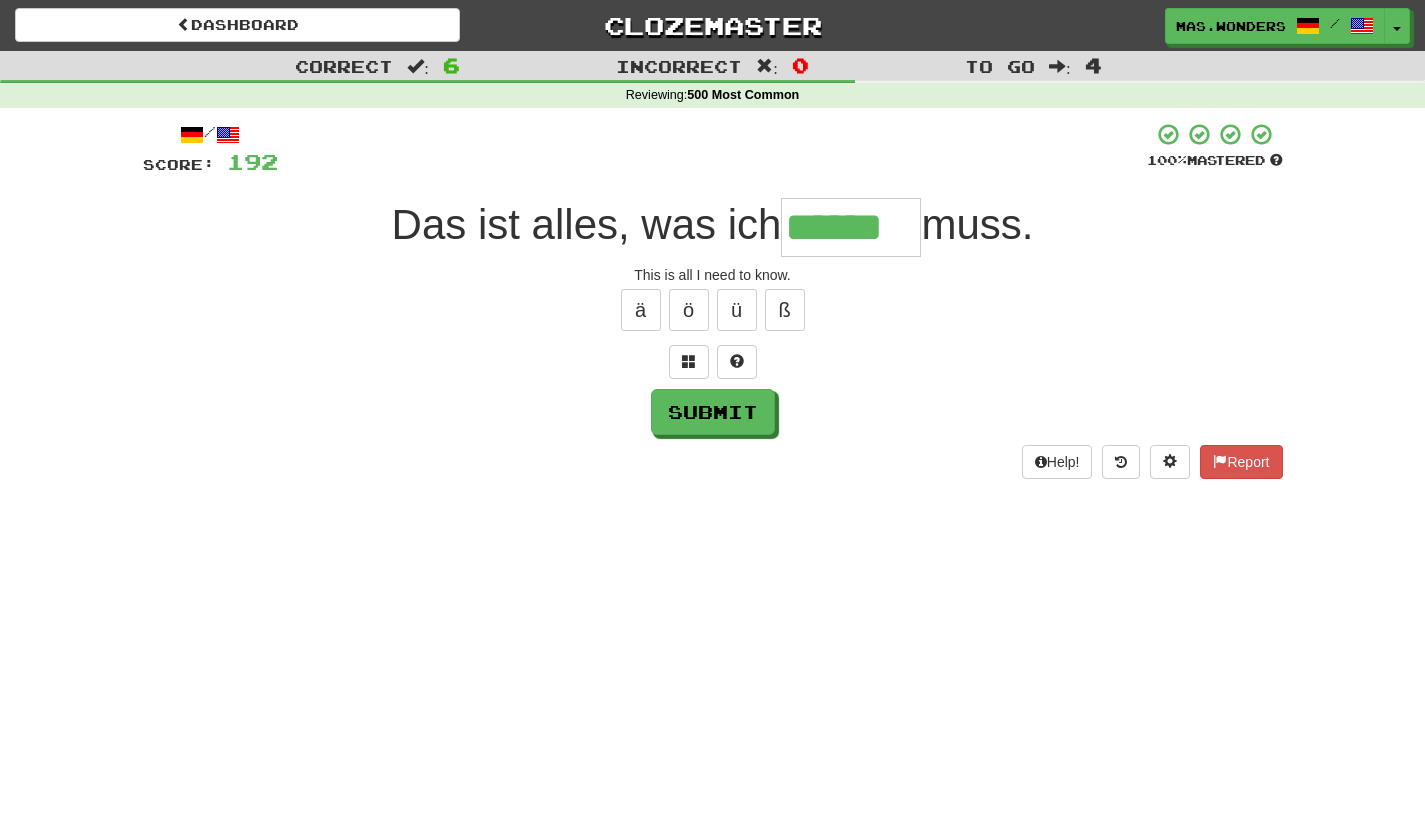type on "******" 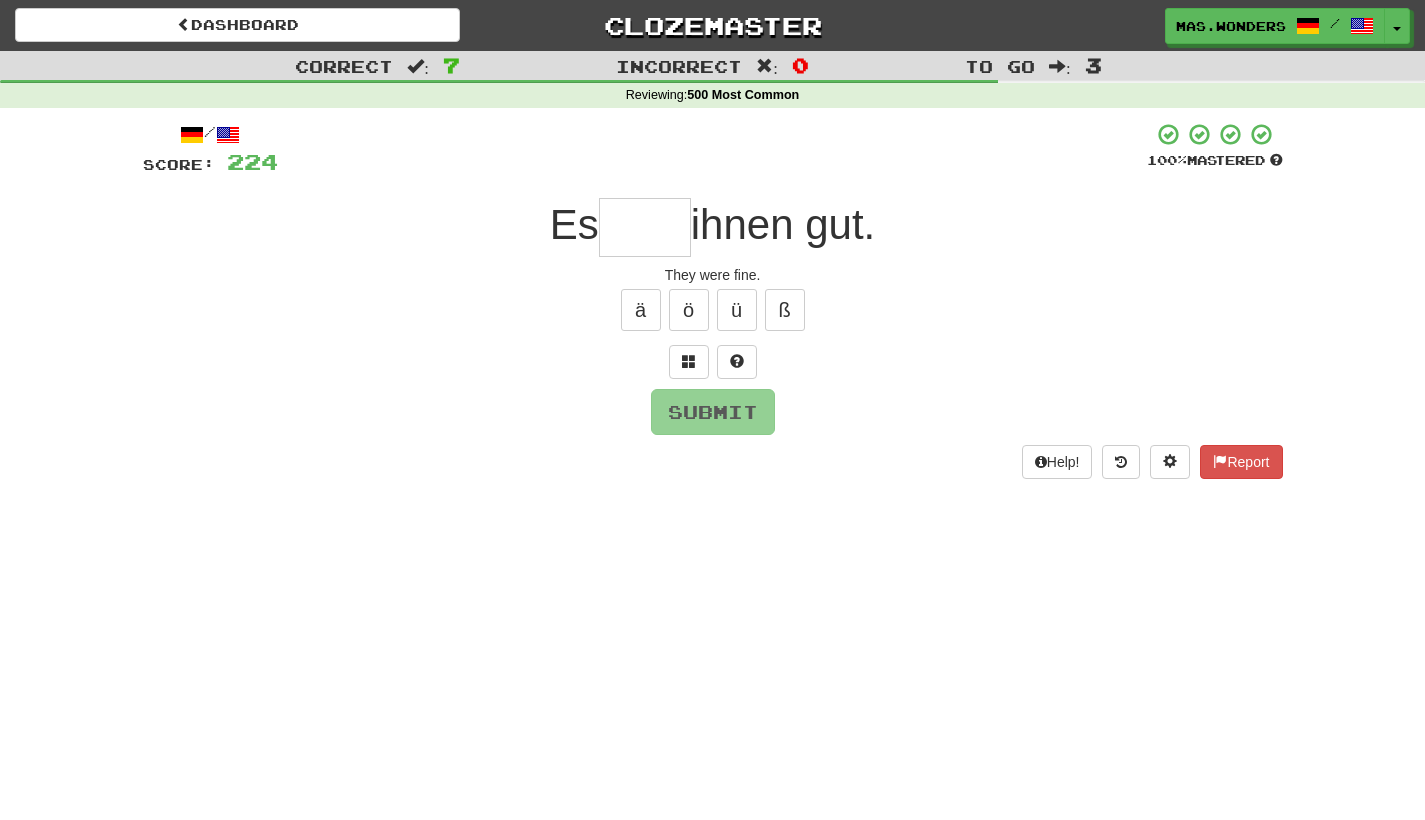 type on "*" 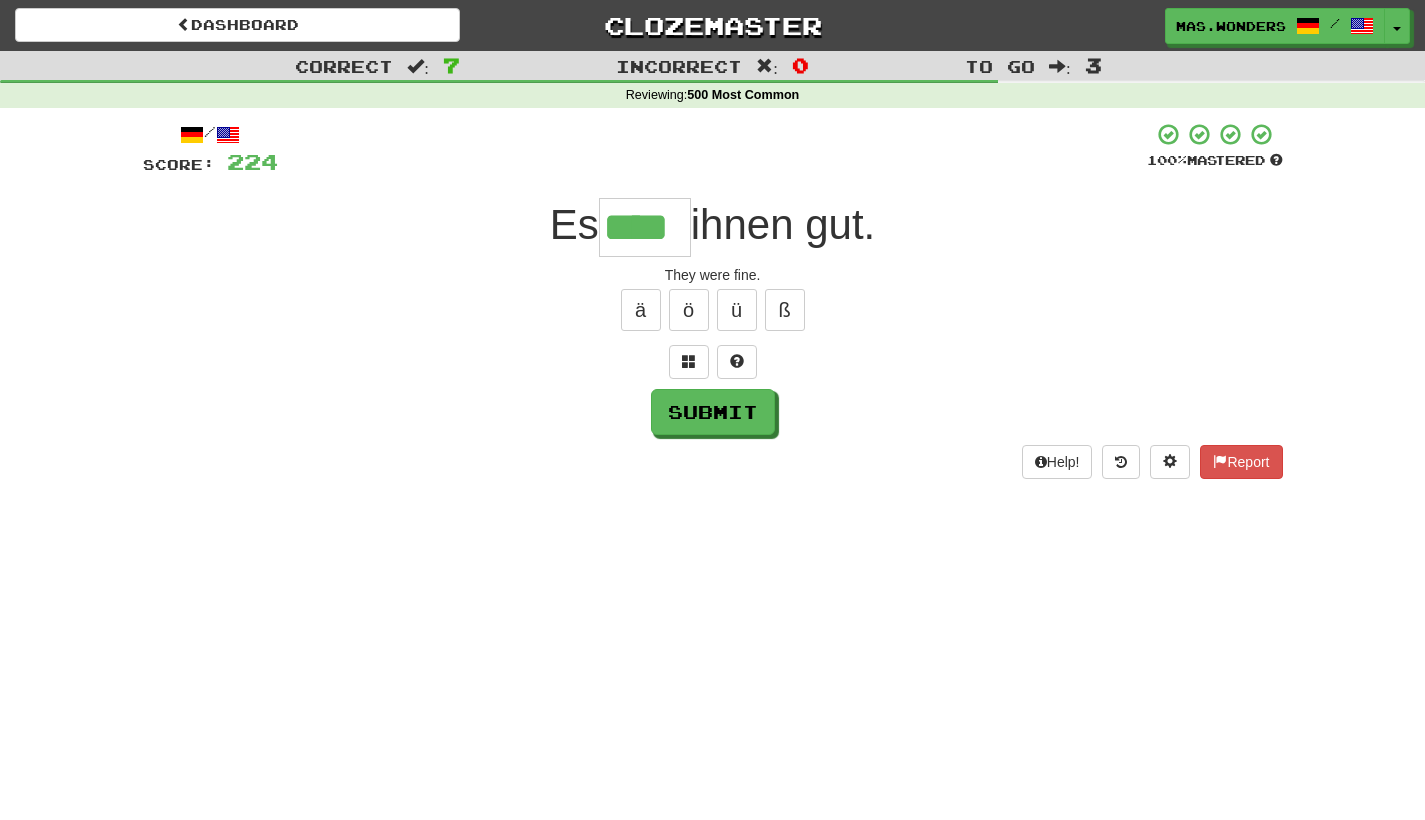 type on "****" 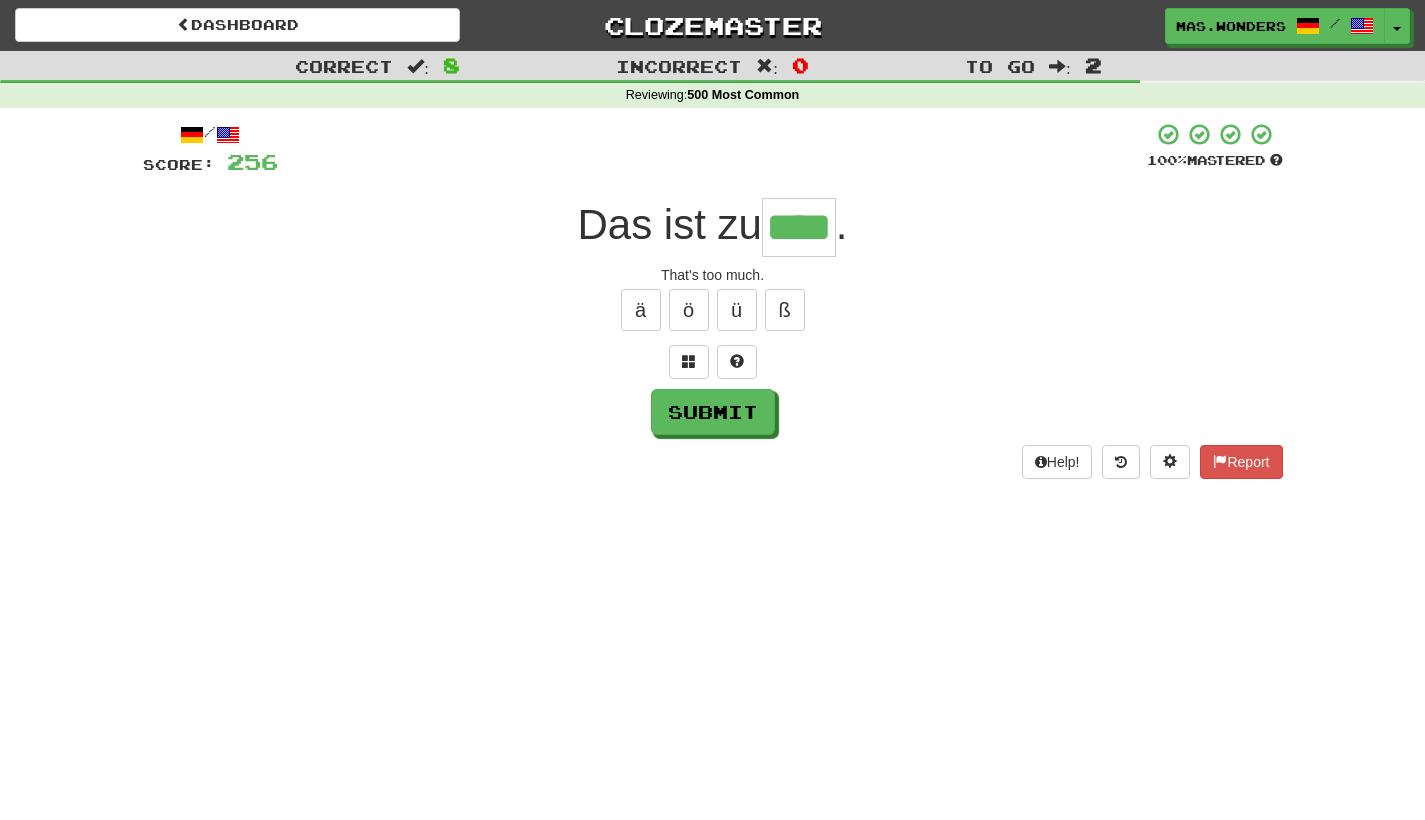 type on "****" 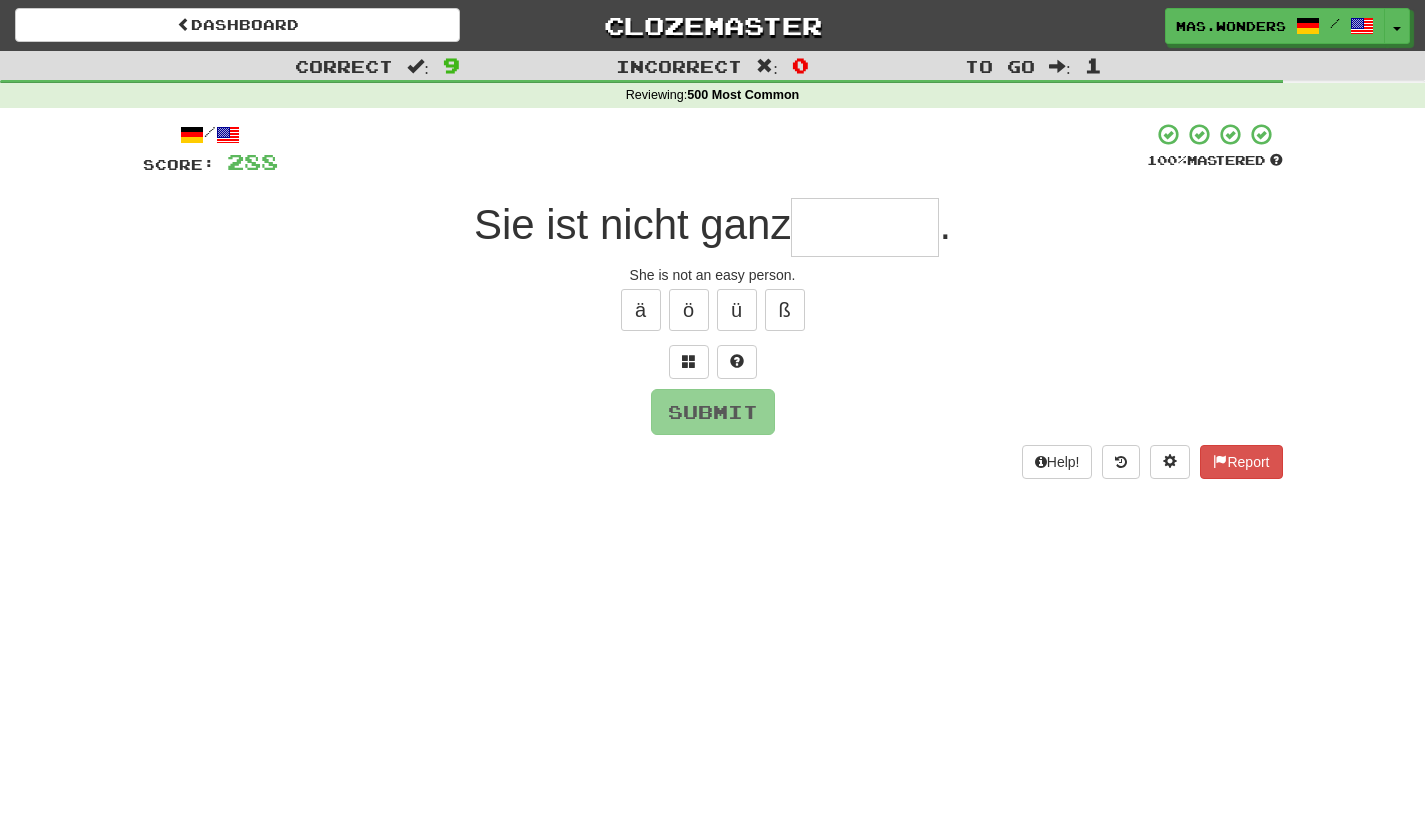 type on "*" 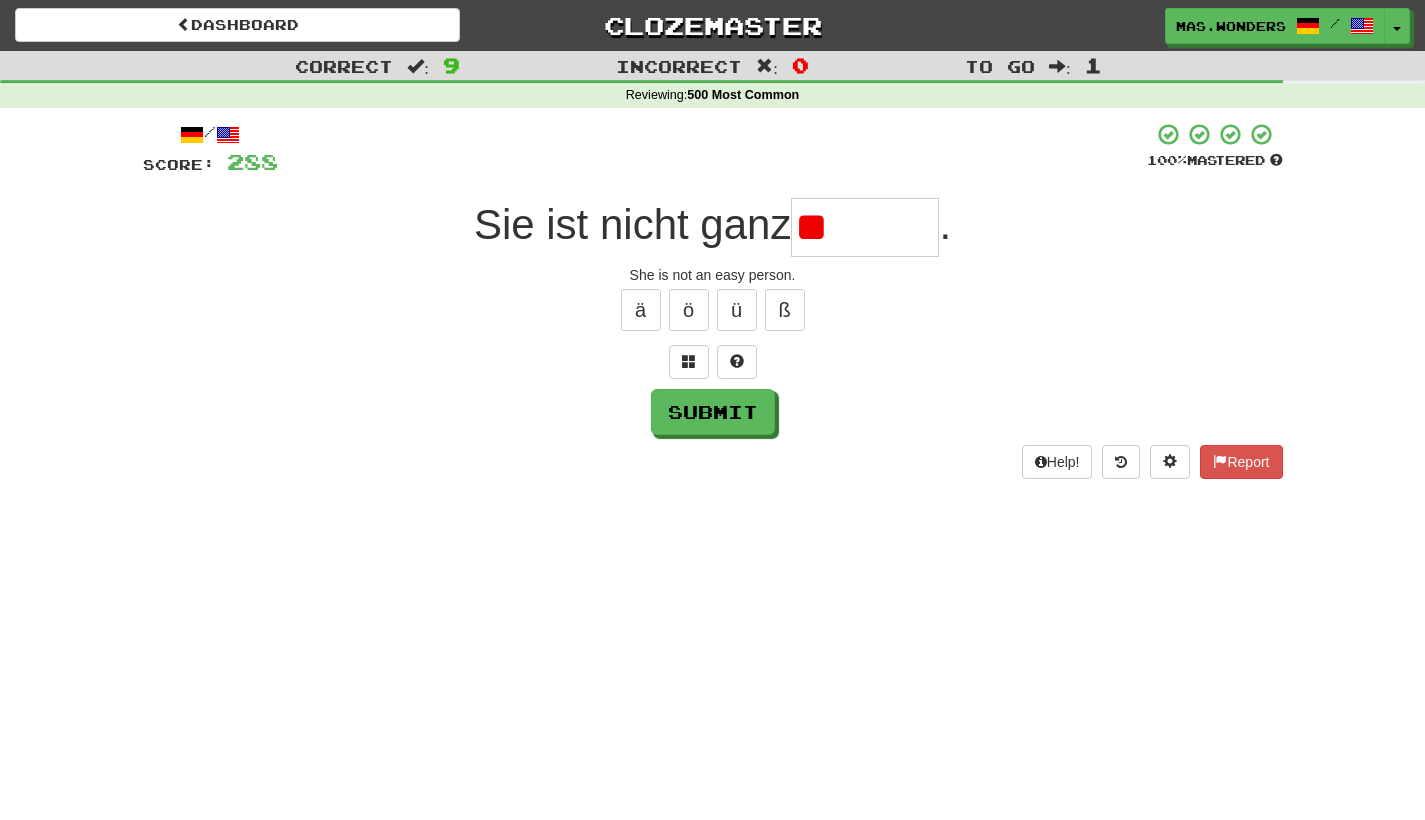 type on "*" 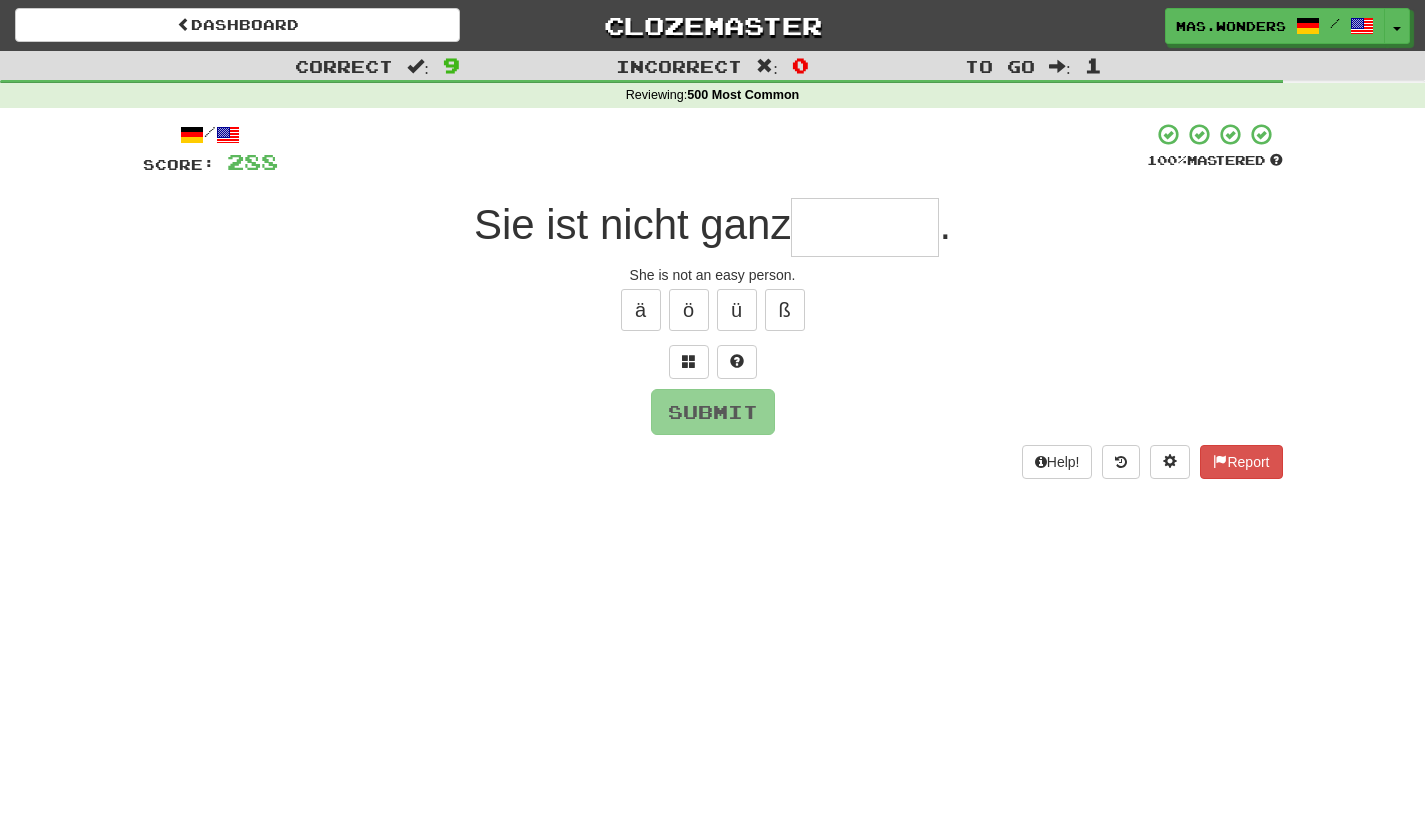 type on "*" 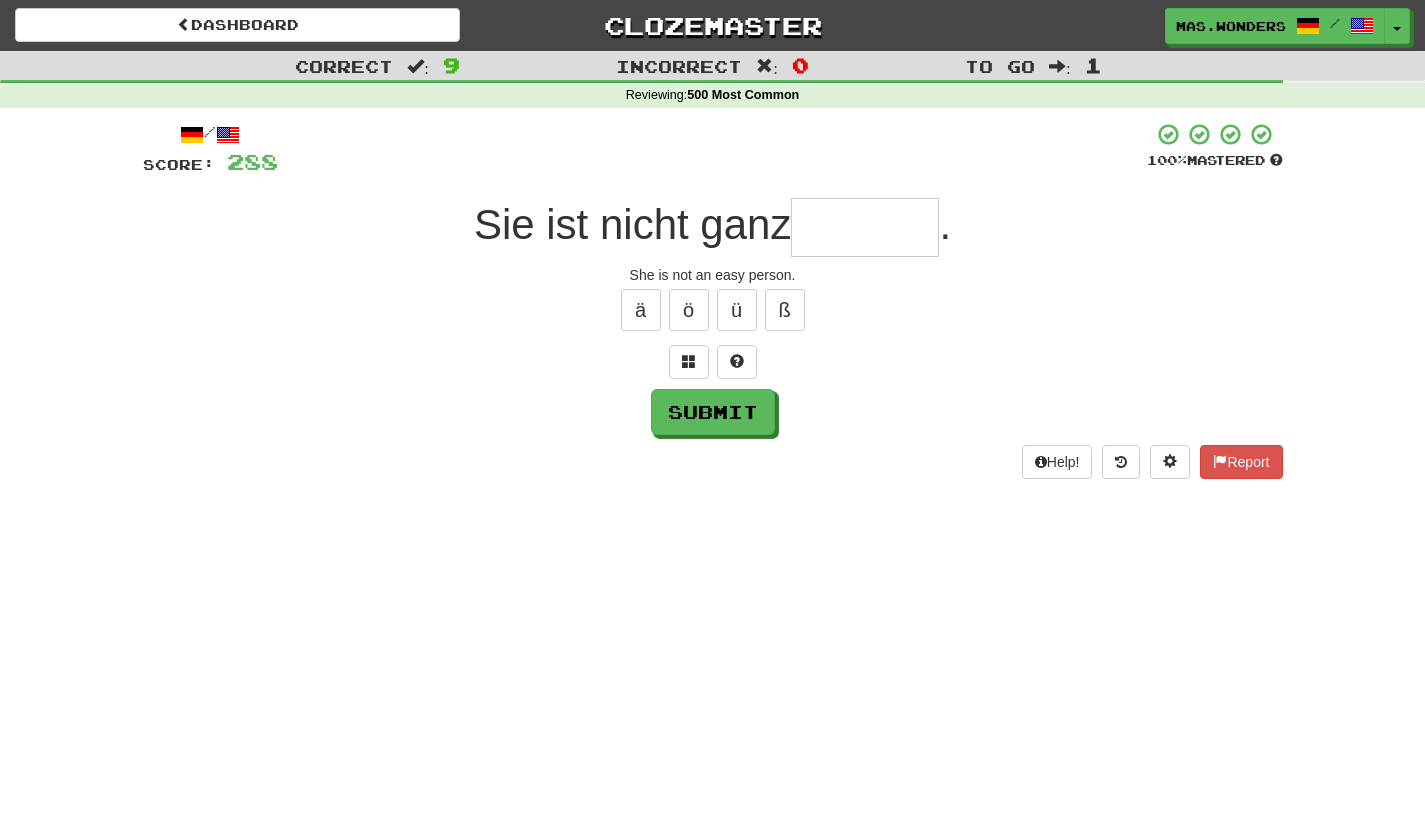 type on "*" 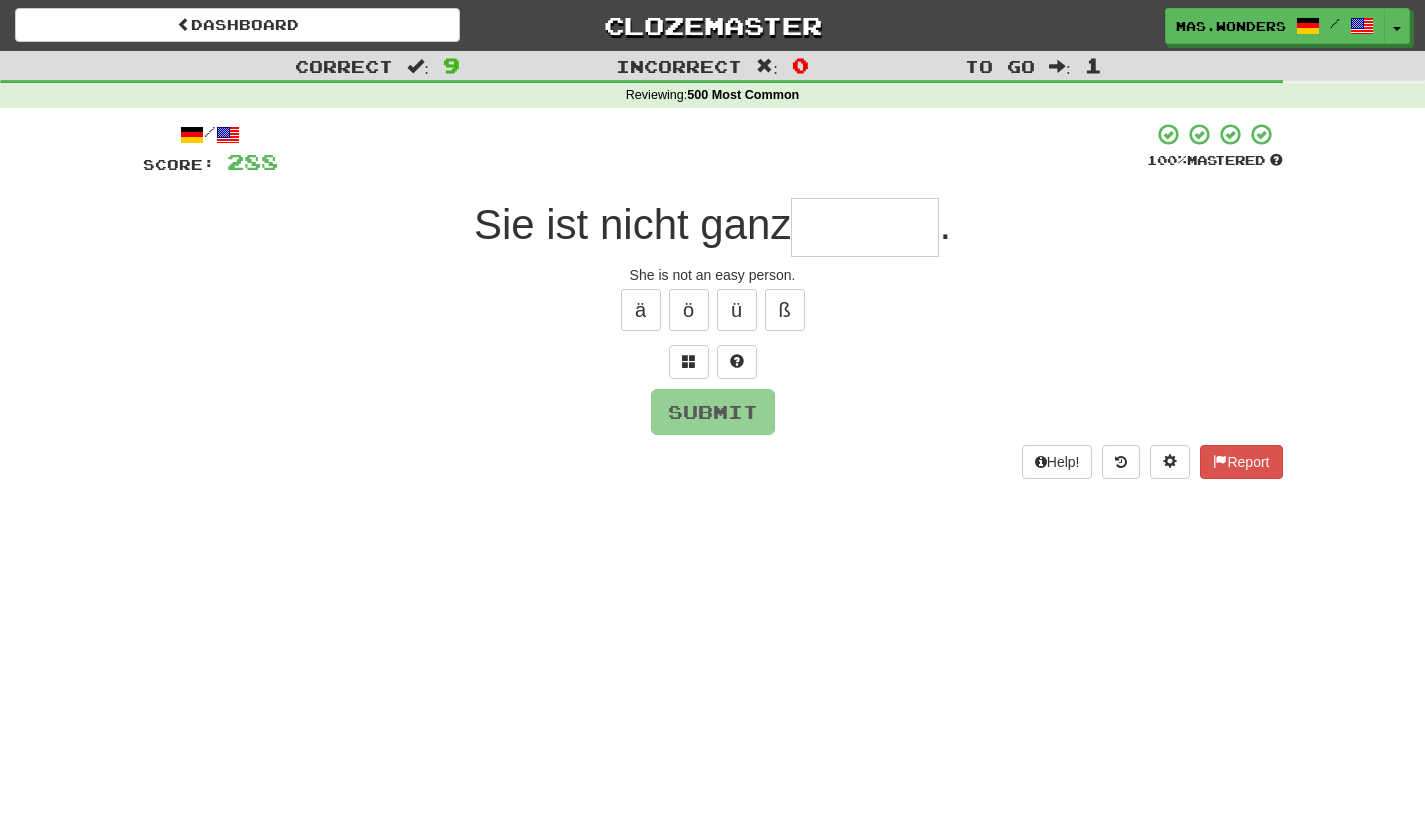 type on "*" 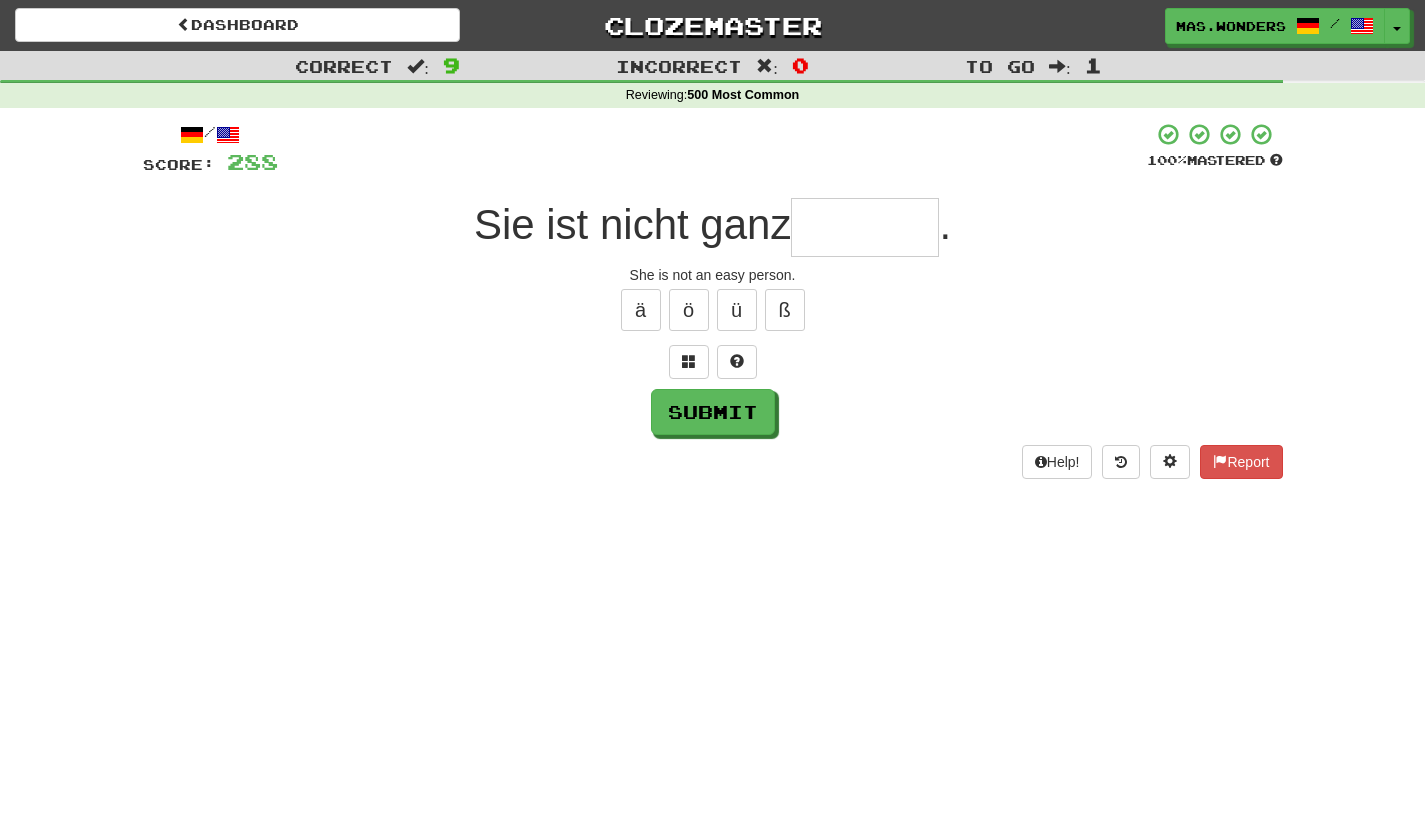 type on "*" 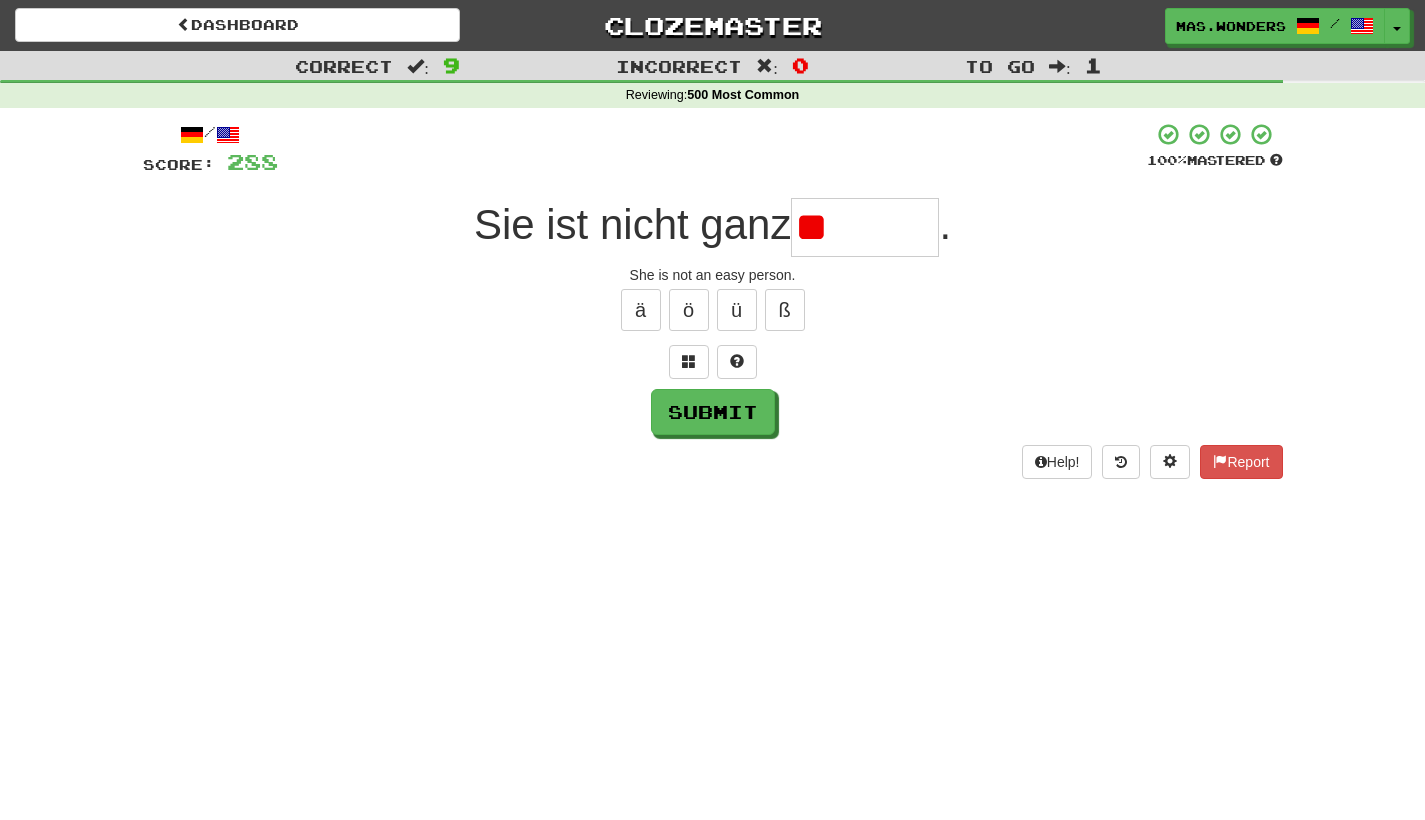 type on "*" 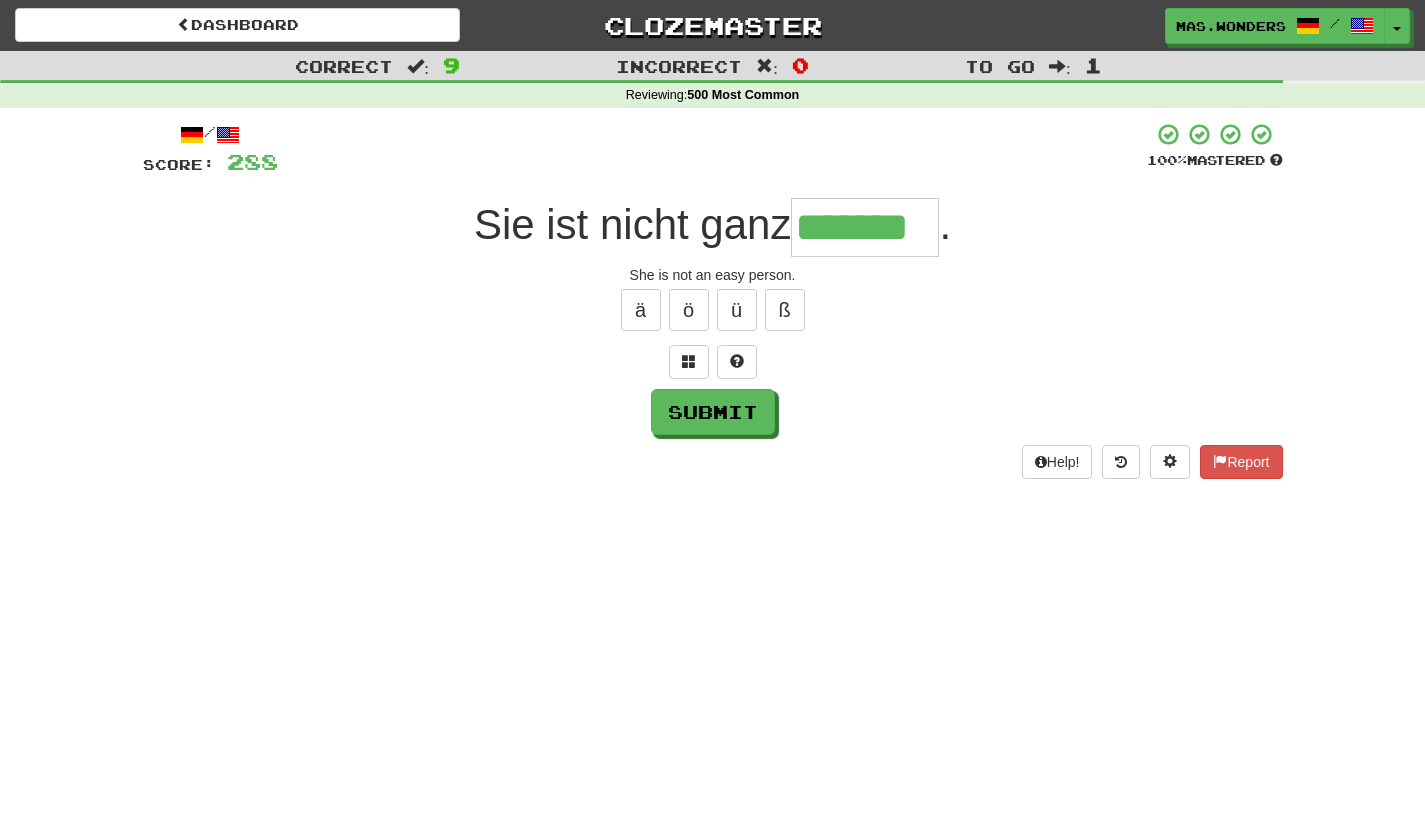 type on "*******" 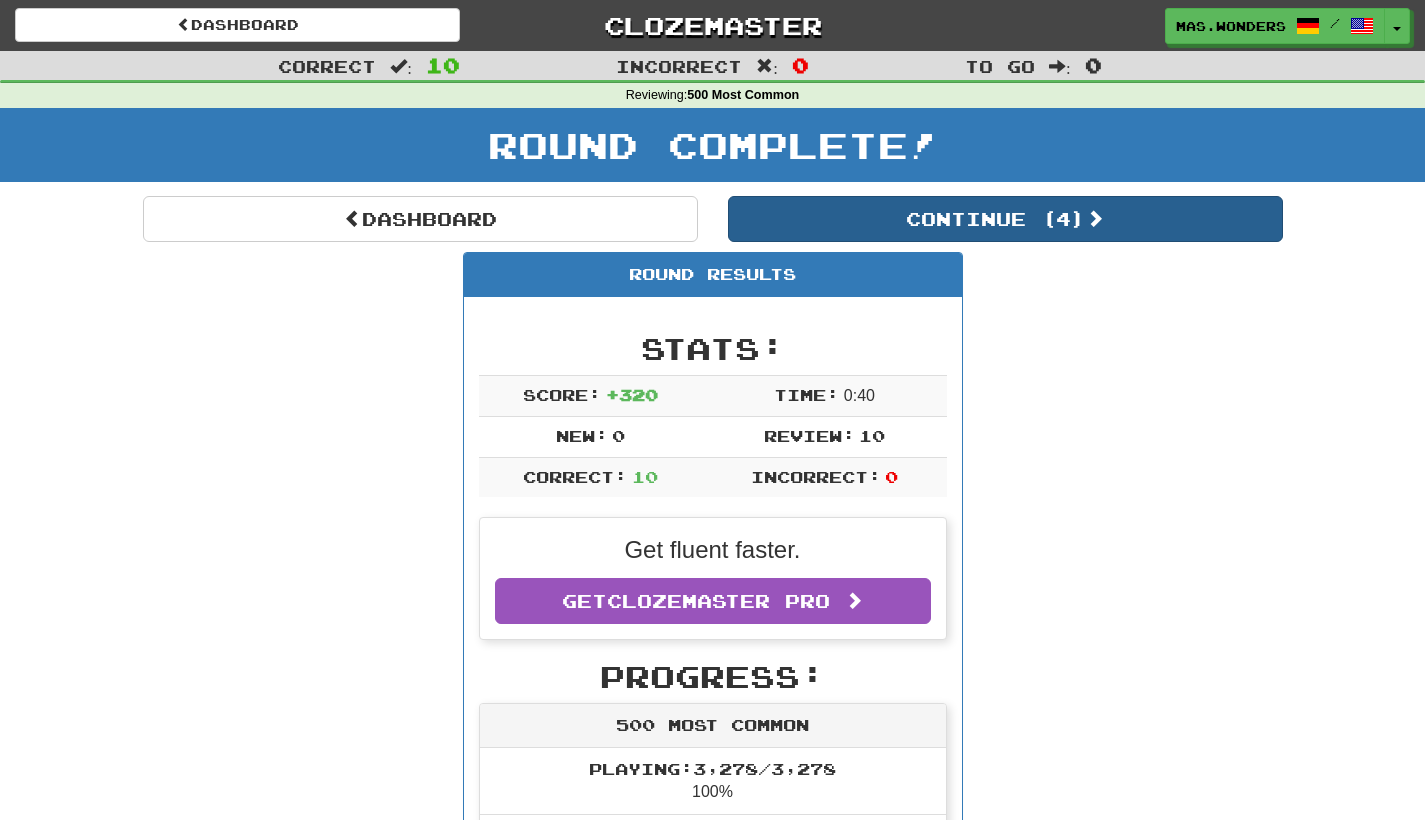 click on "Continue ( 4 )" at bounding box center (1005, 219) 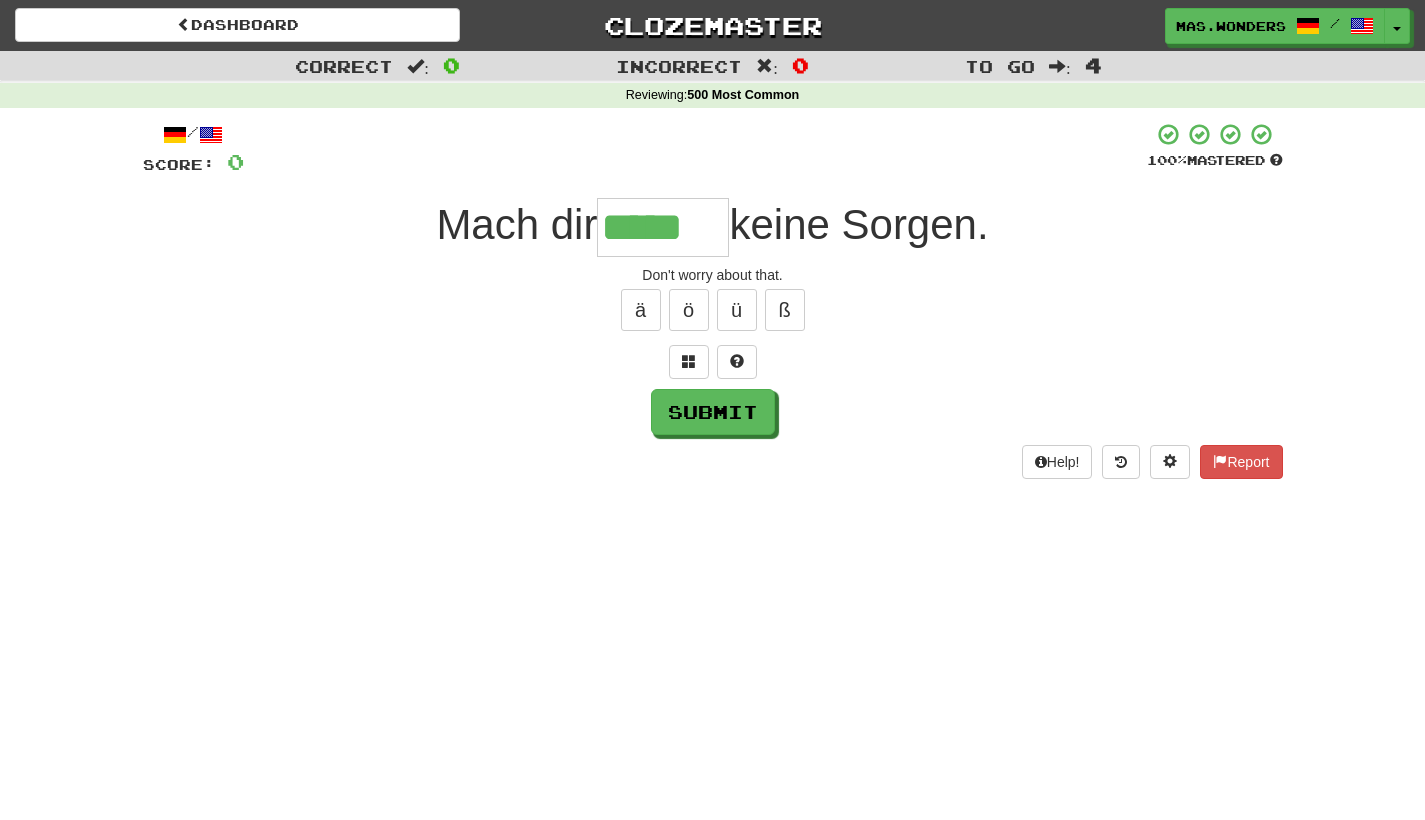 type on "*****" 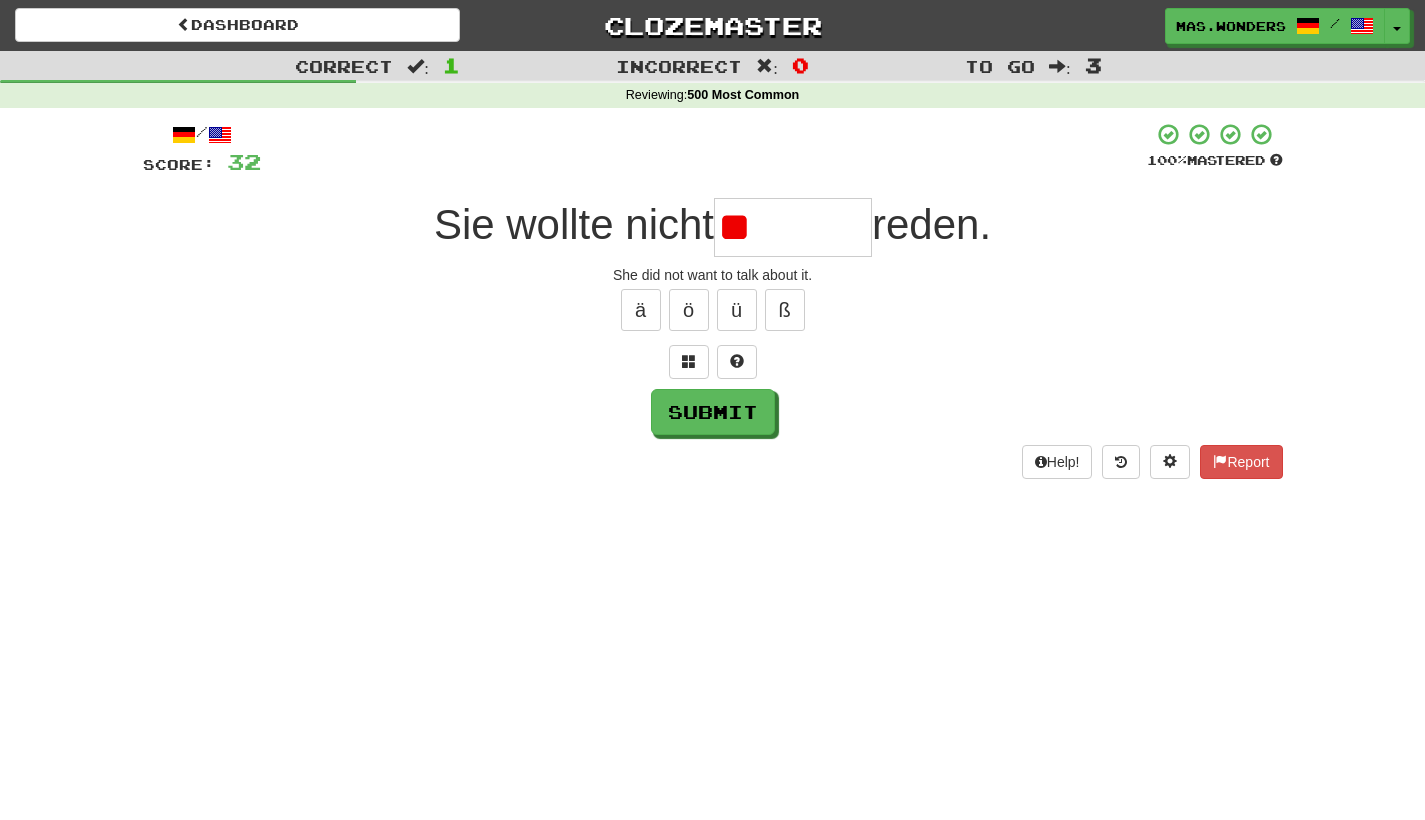 type on "*" 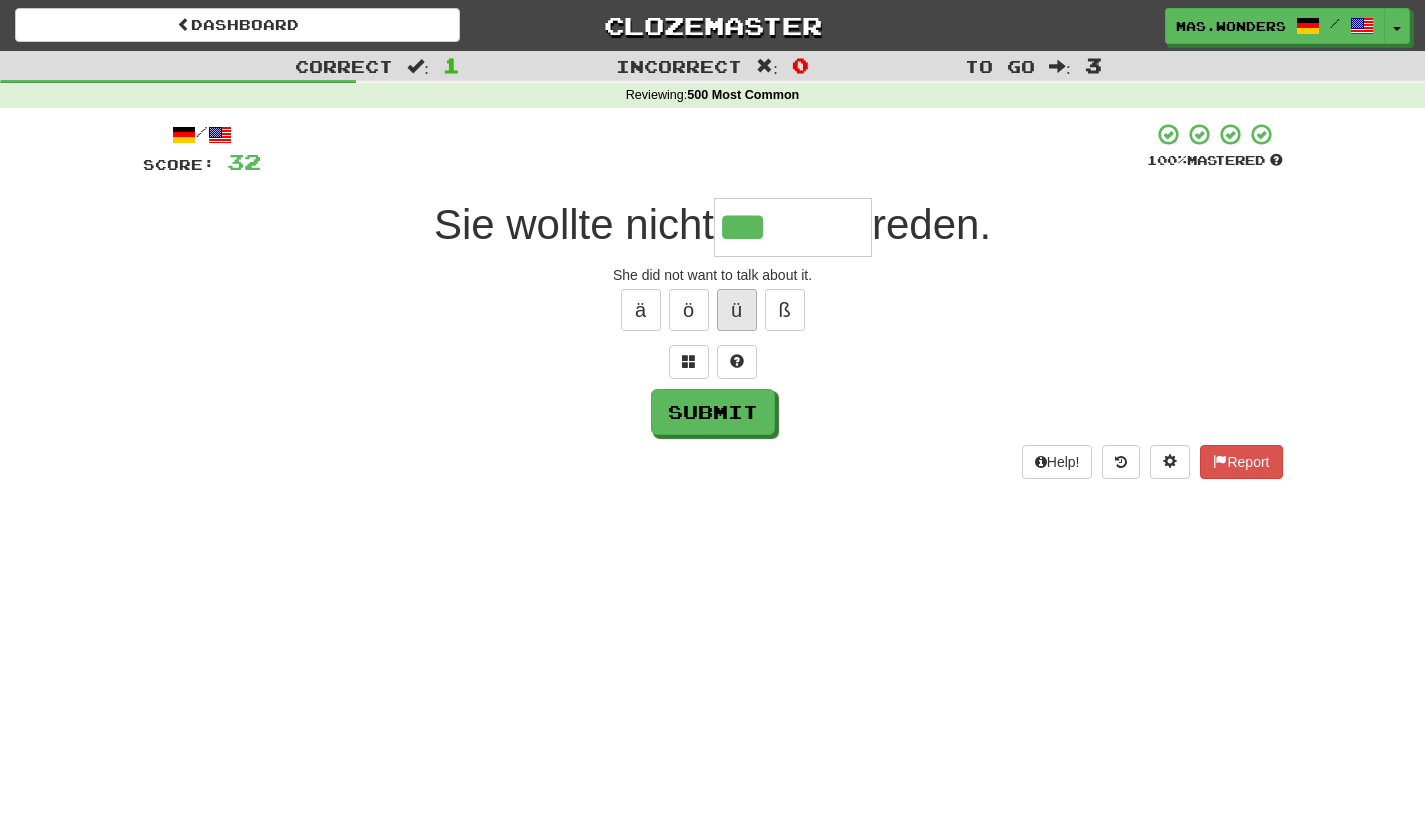 click on "ü" at bounding box center [737, 310] 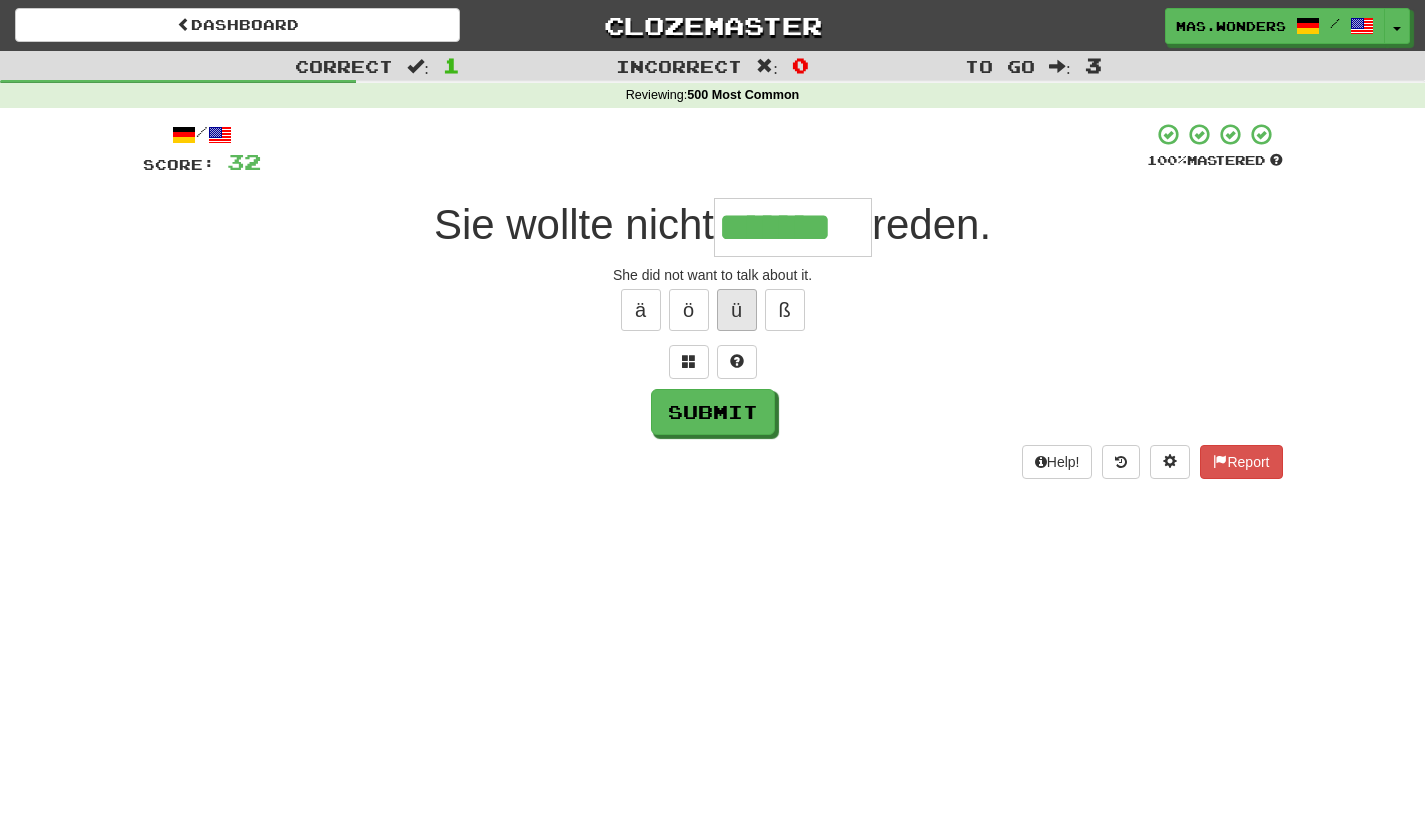type on "*******" 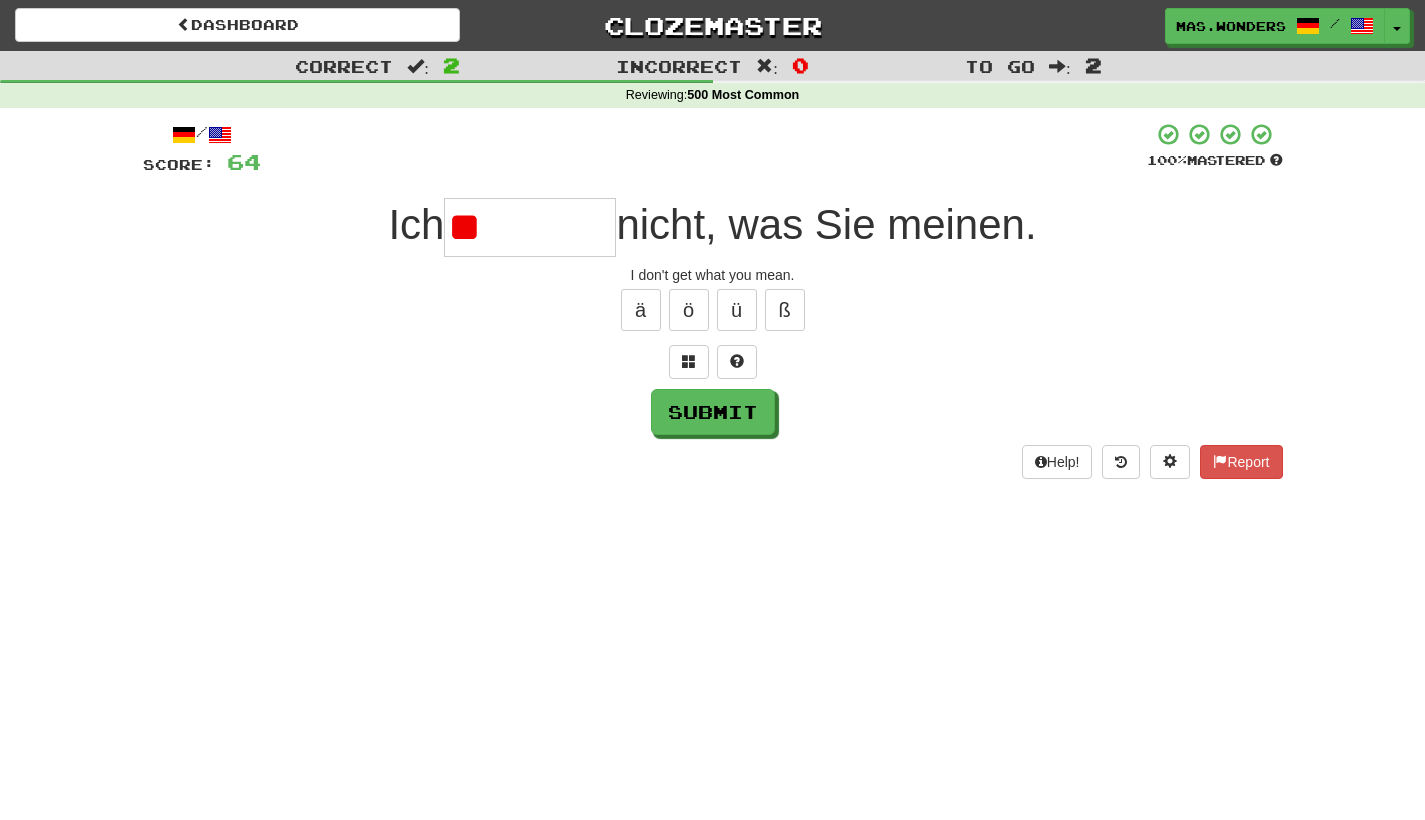 type on "*" 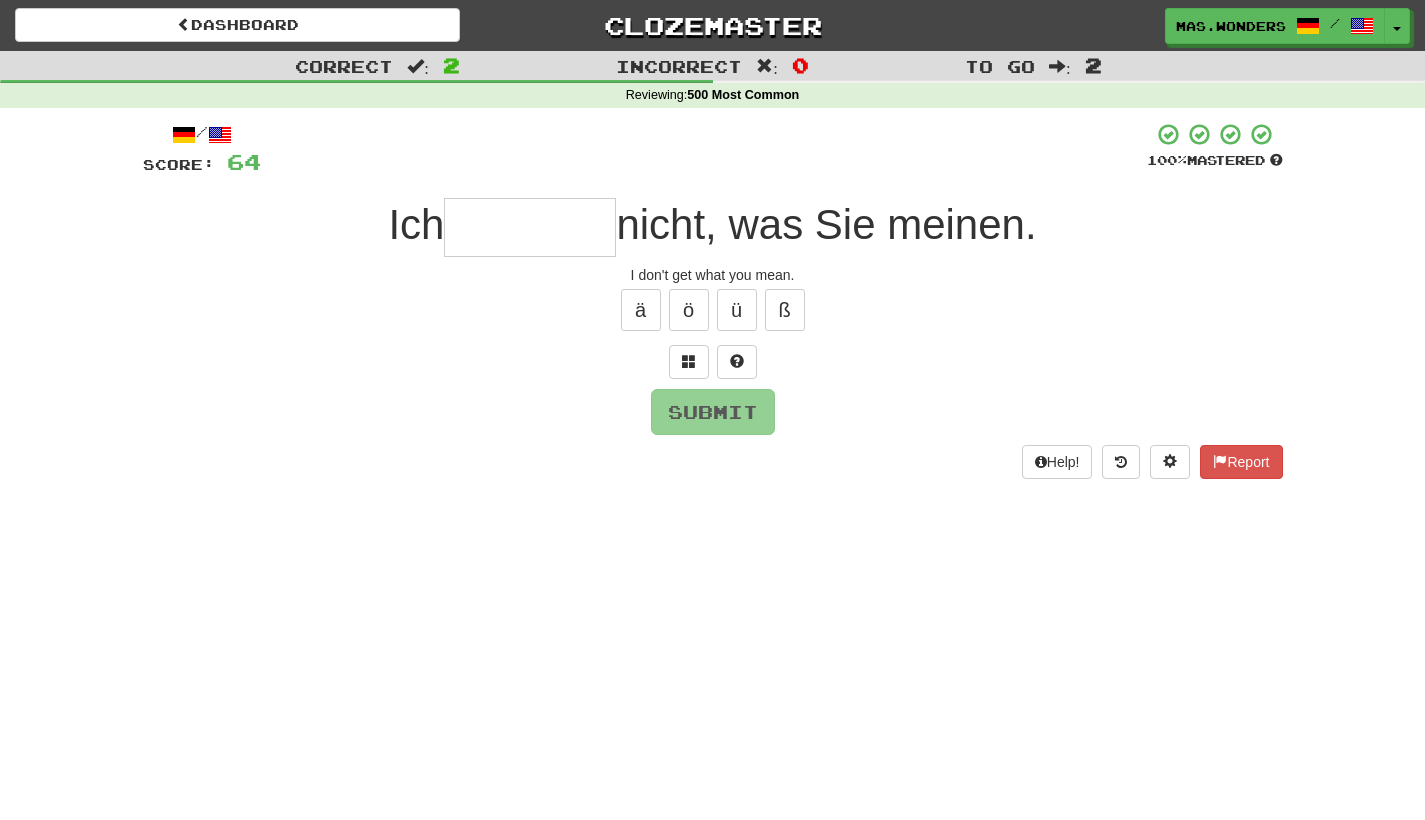 type on "*" 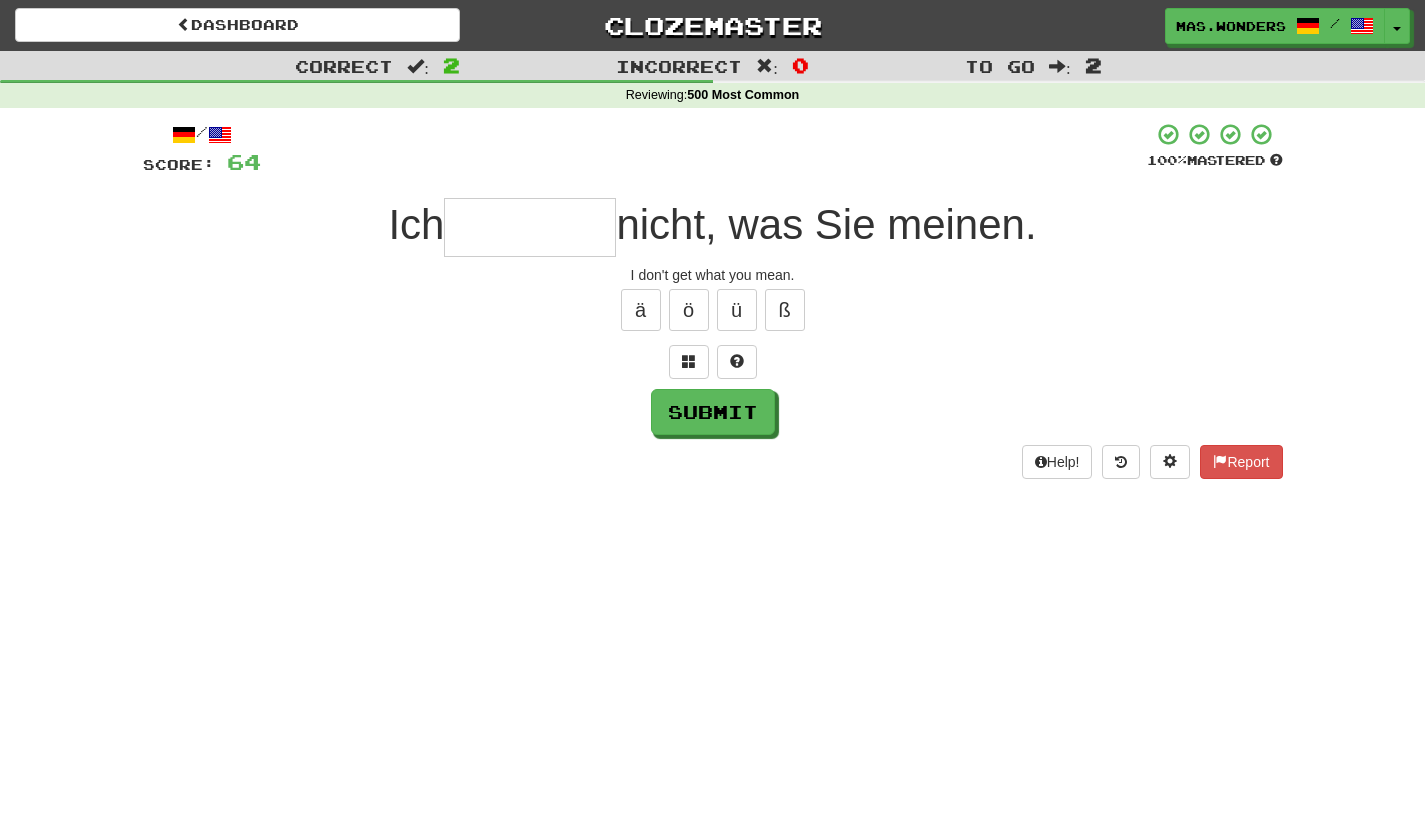 type on "*" 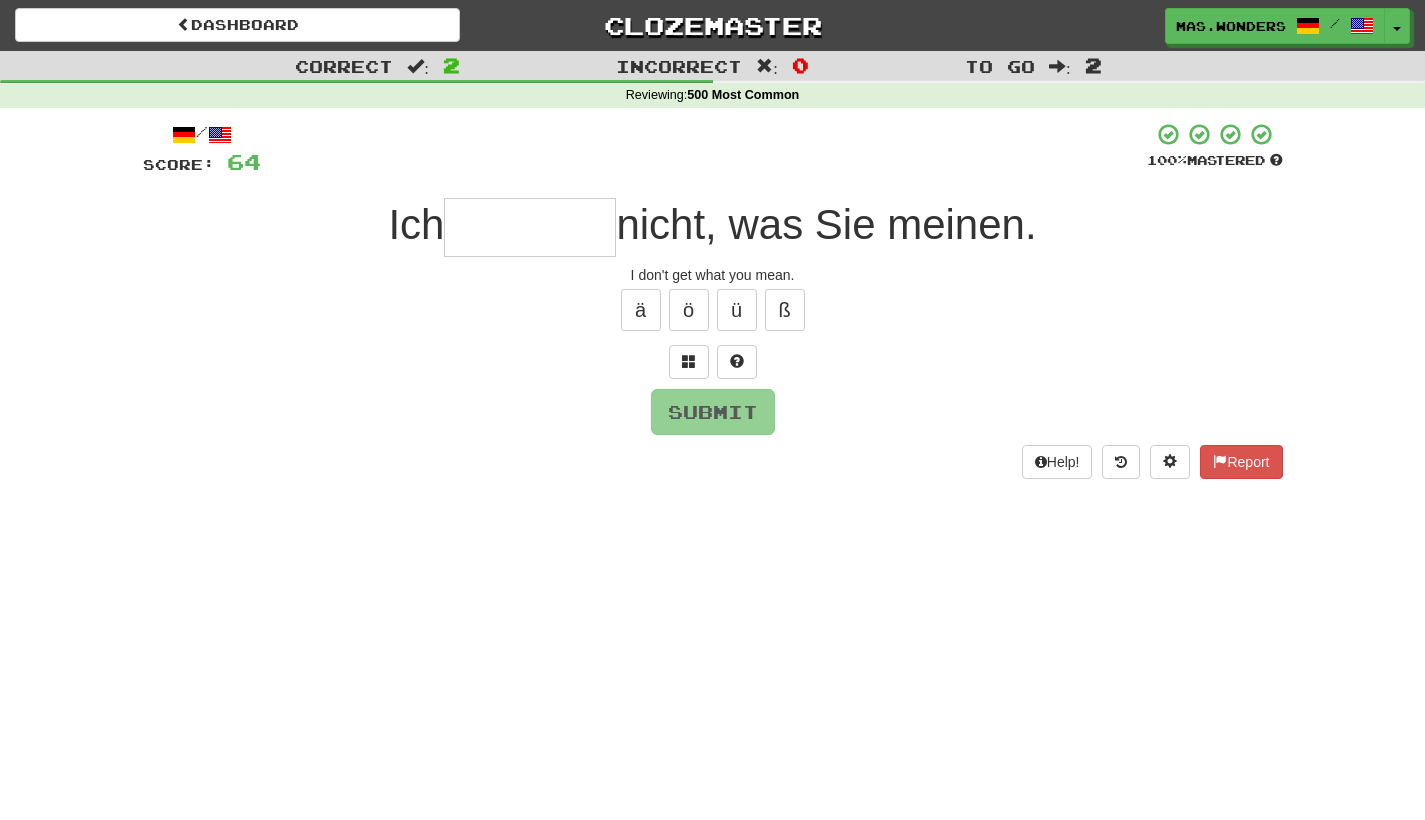 type on "*" 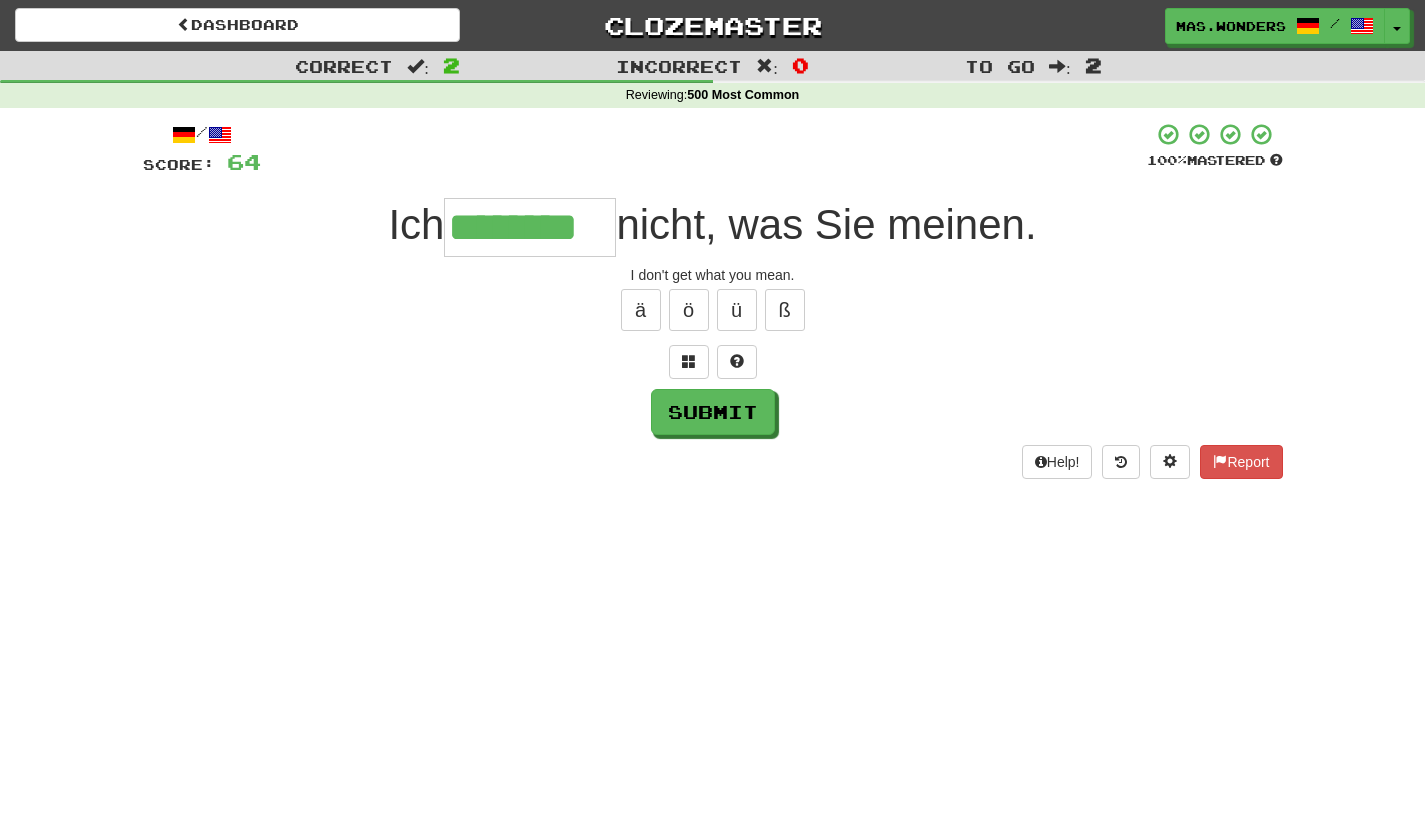 type on "********" 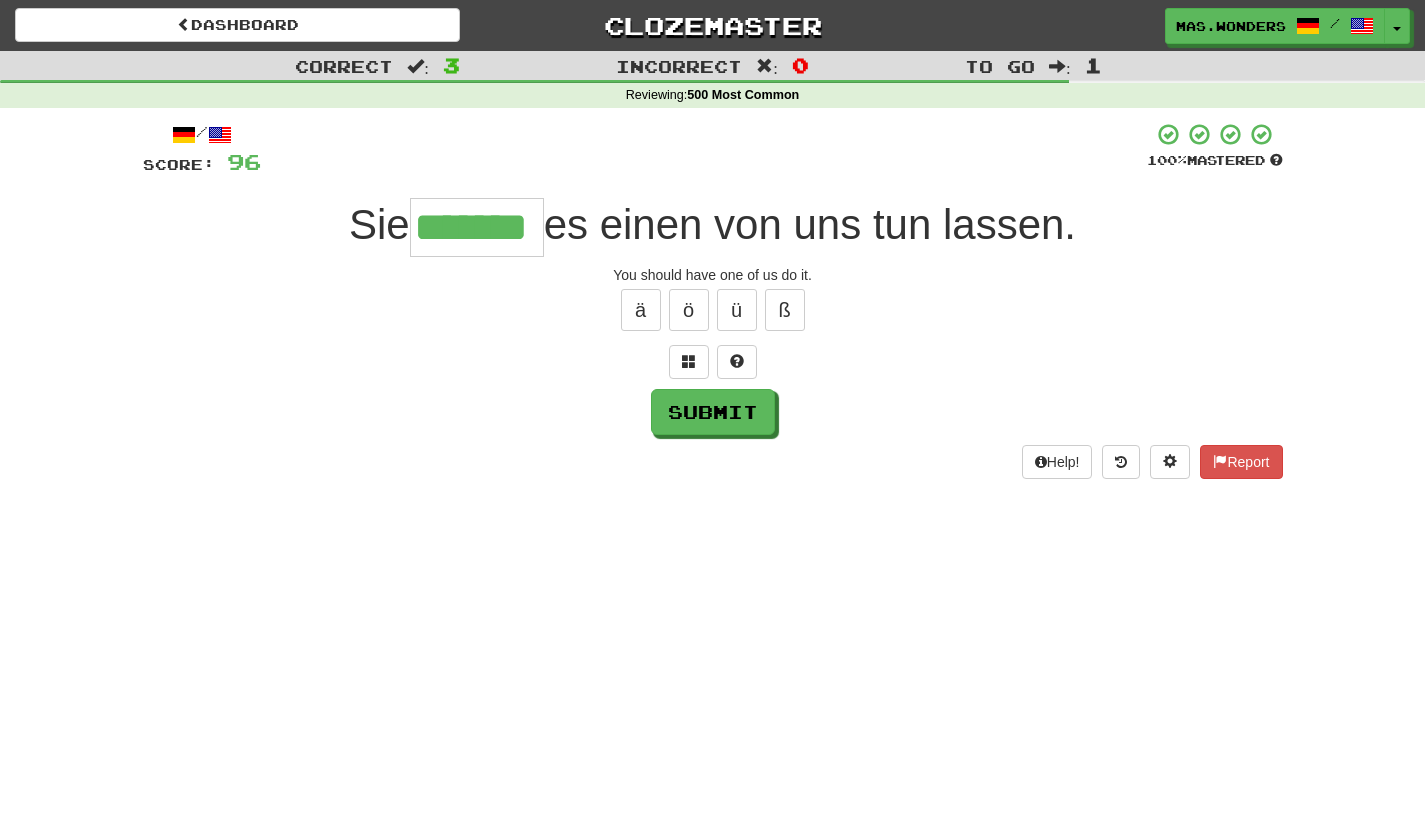 type on "*******" 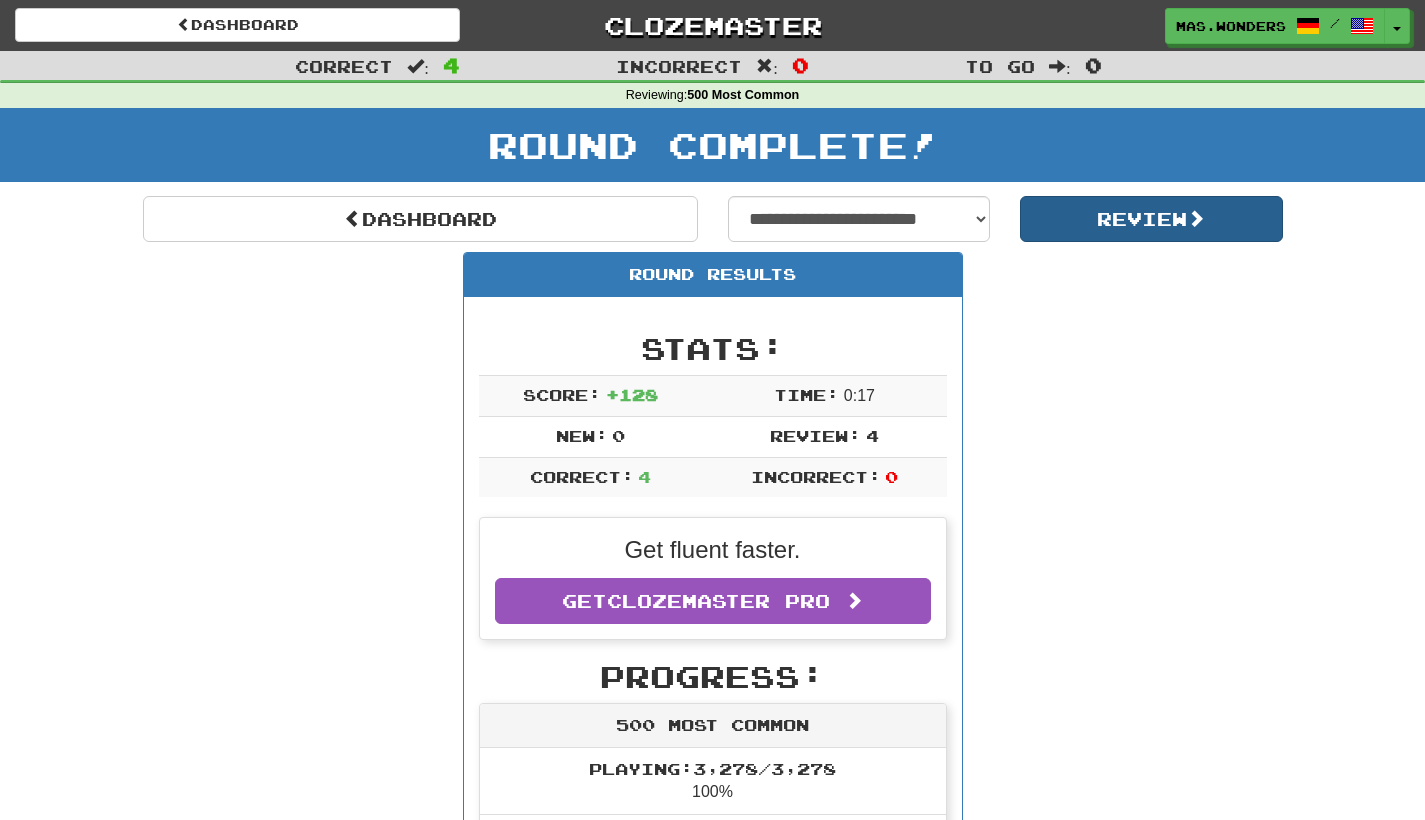 click on "Review" at bounding box center [1151, 219] 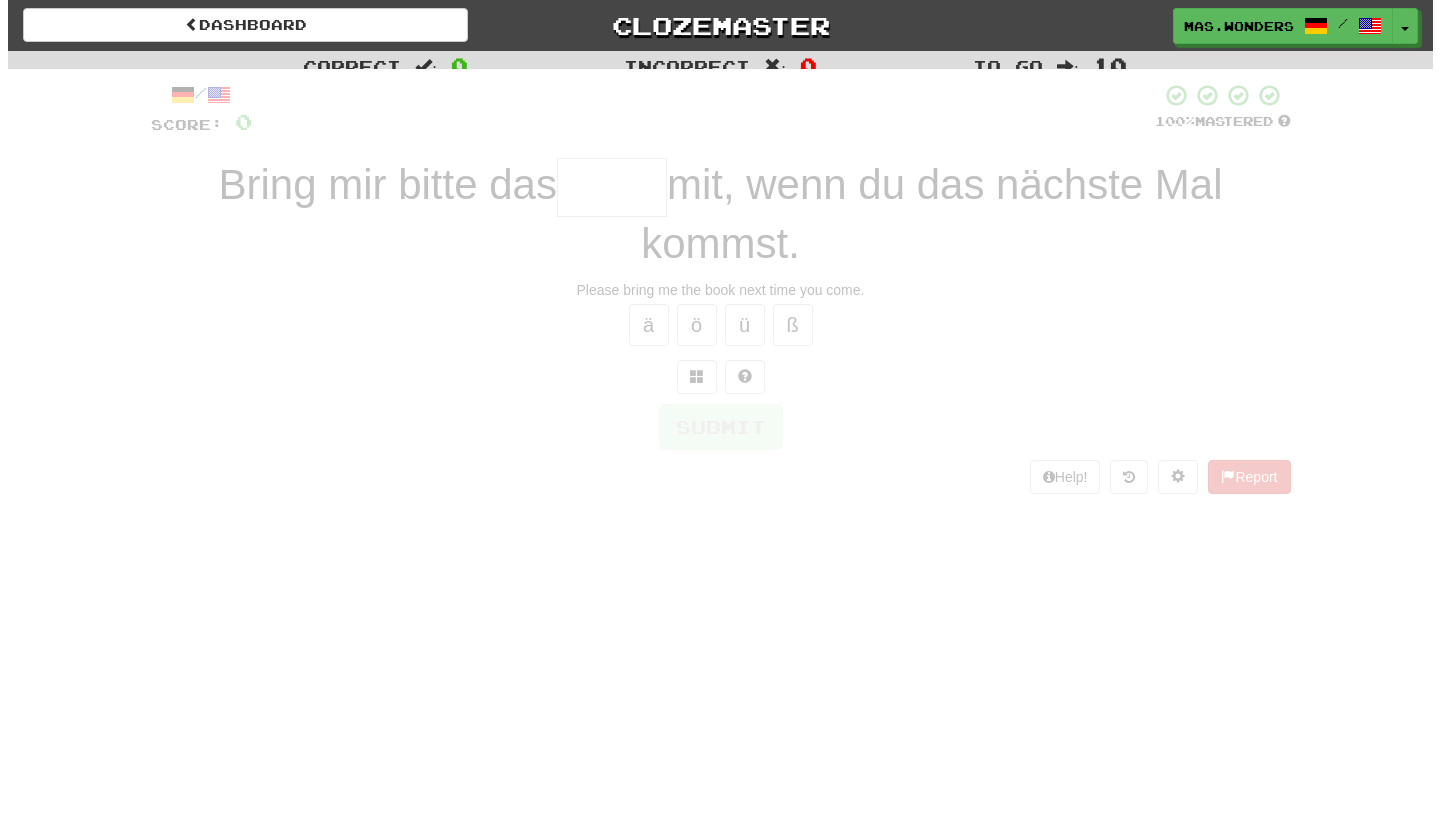 scroll, scrollTop: 0, scrollLeft: 0, axis: both 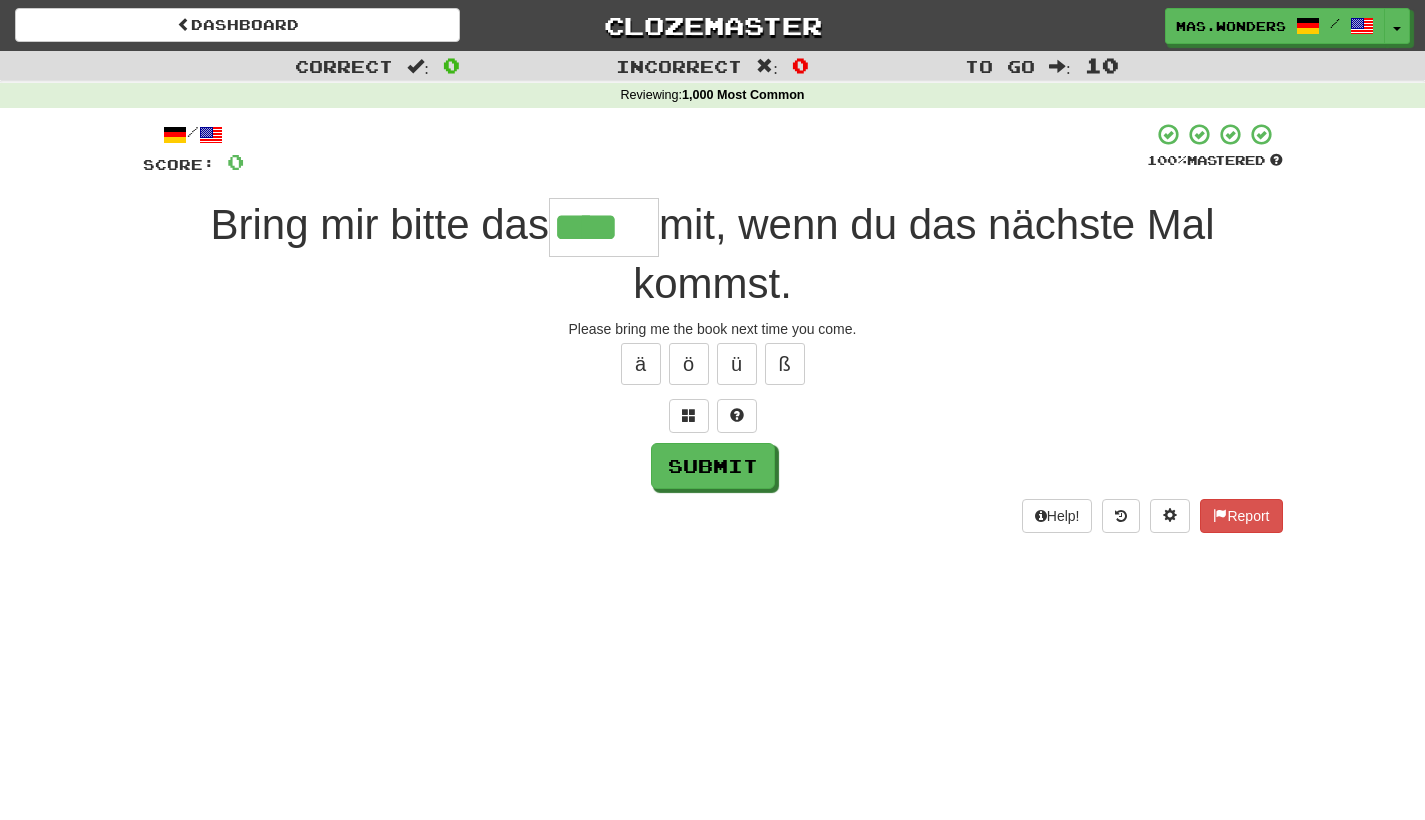 type on "****" 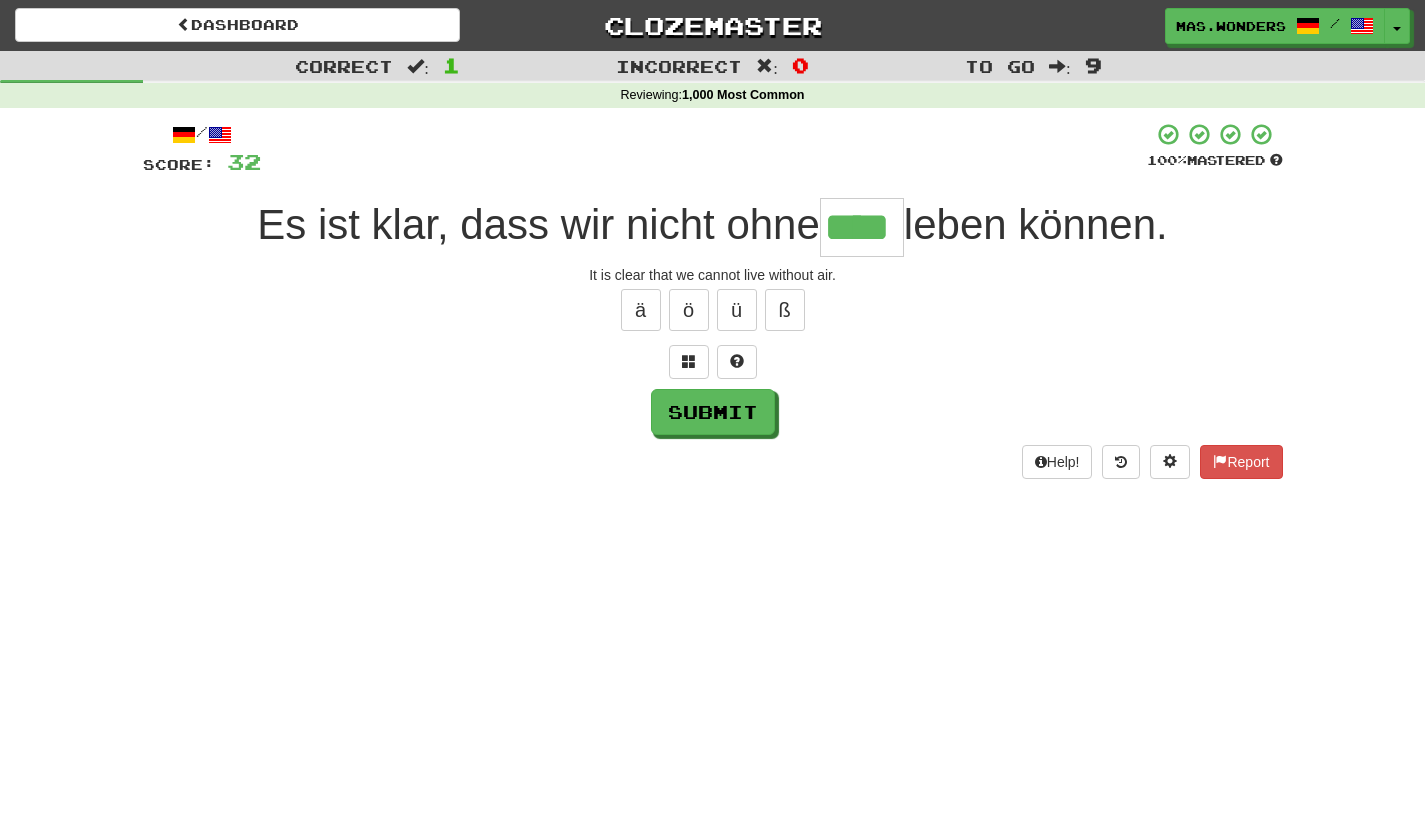 type on "****" 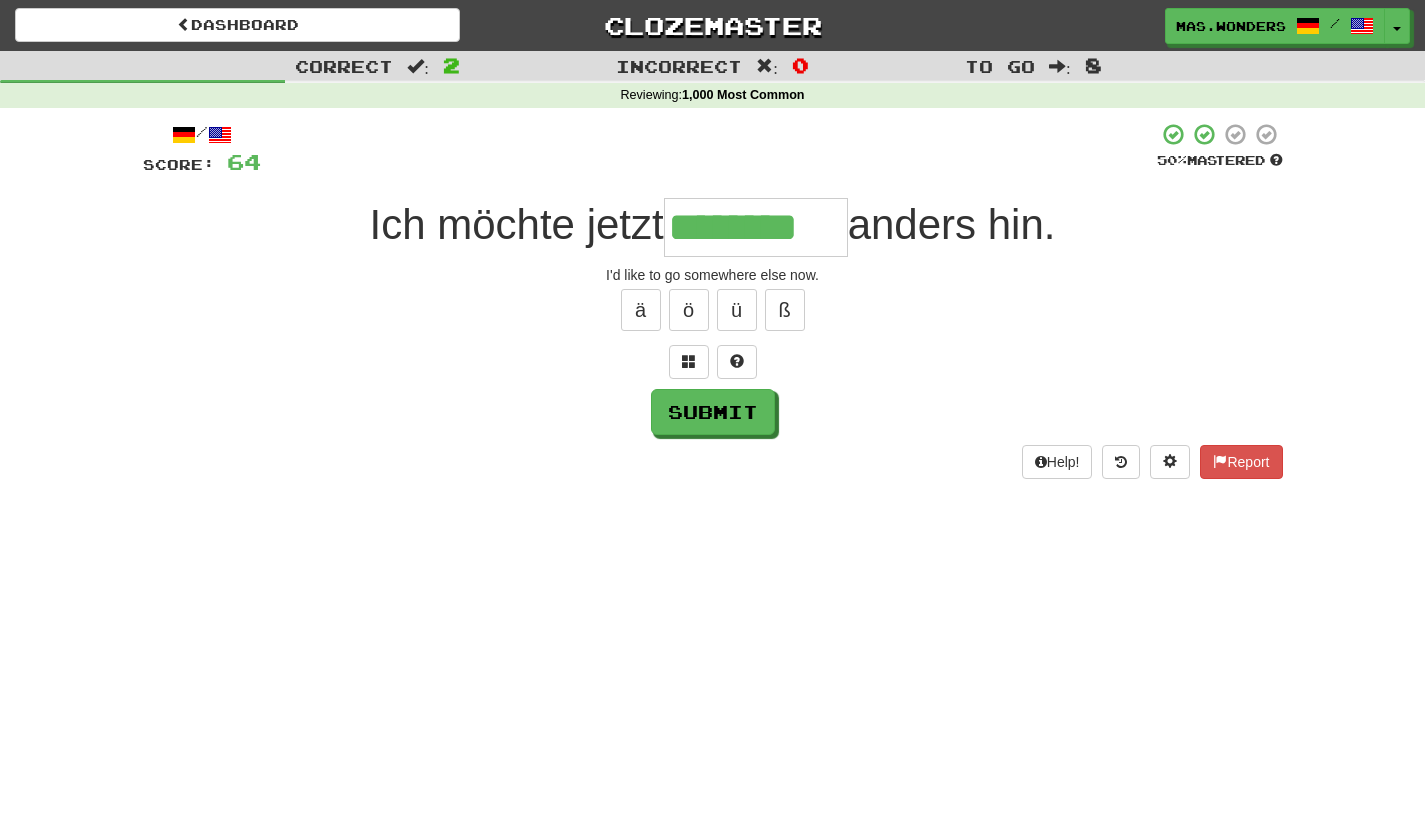 type on "********" 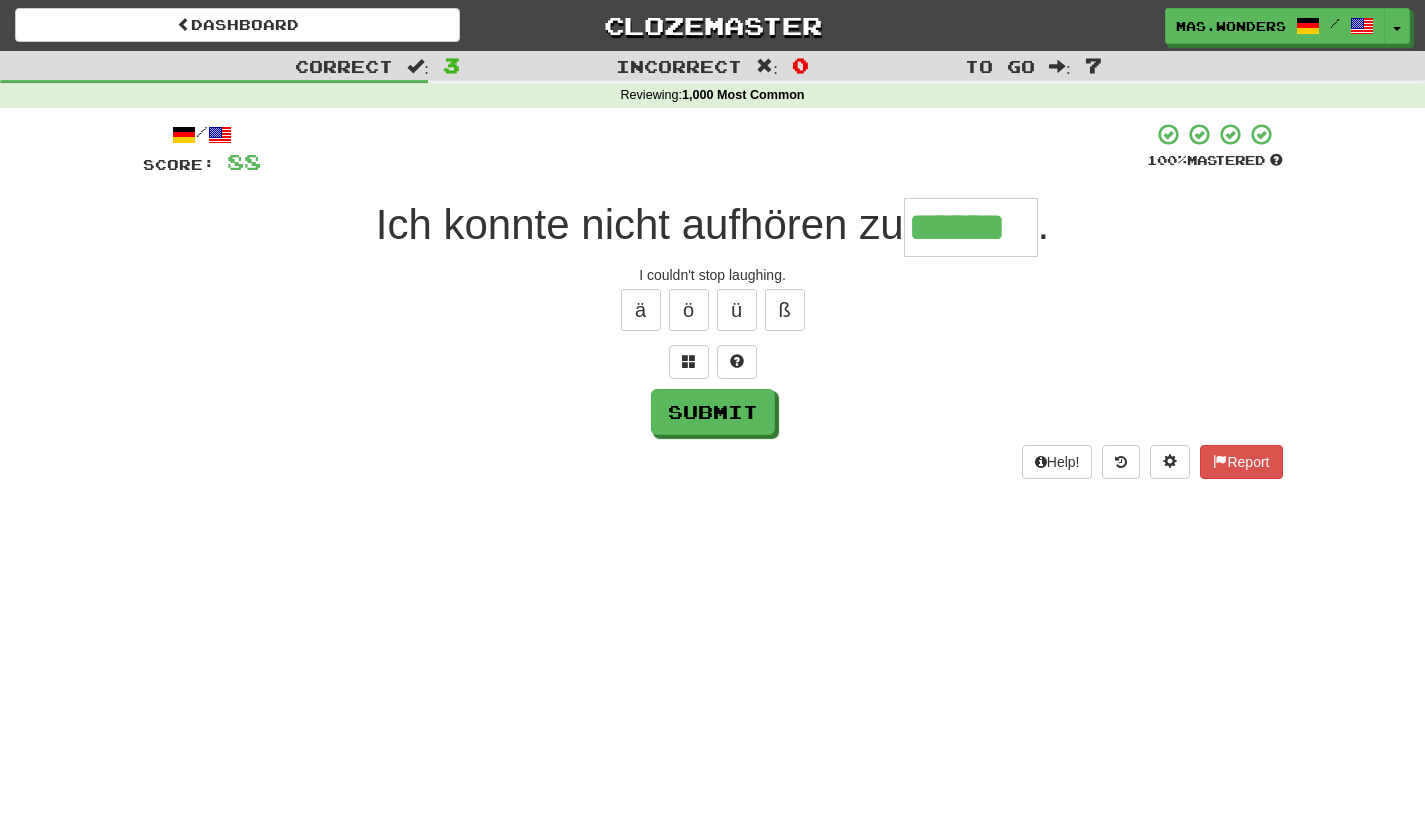 type on "******" 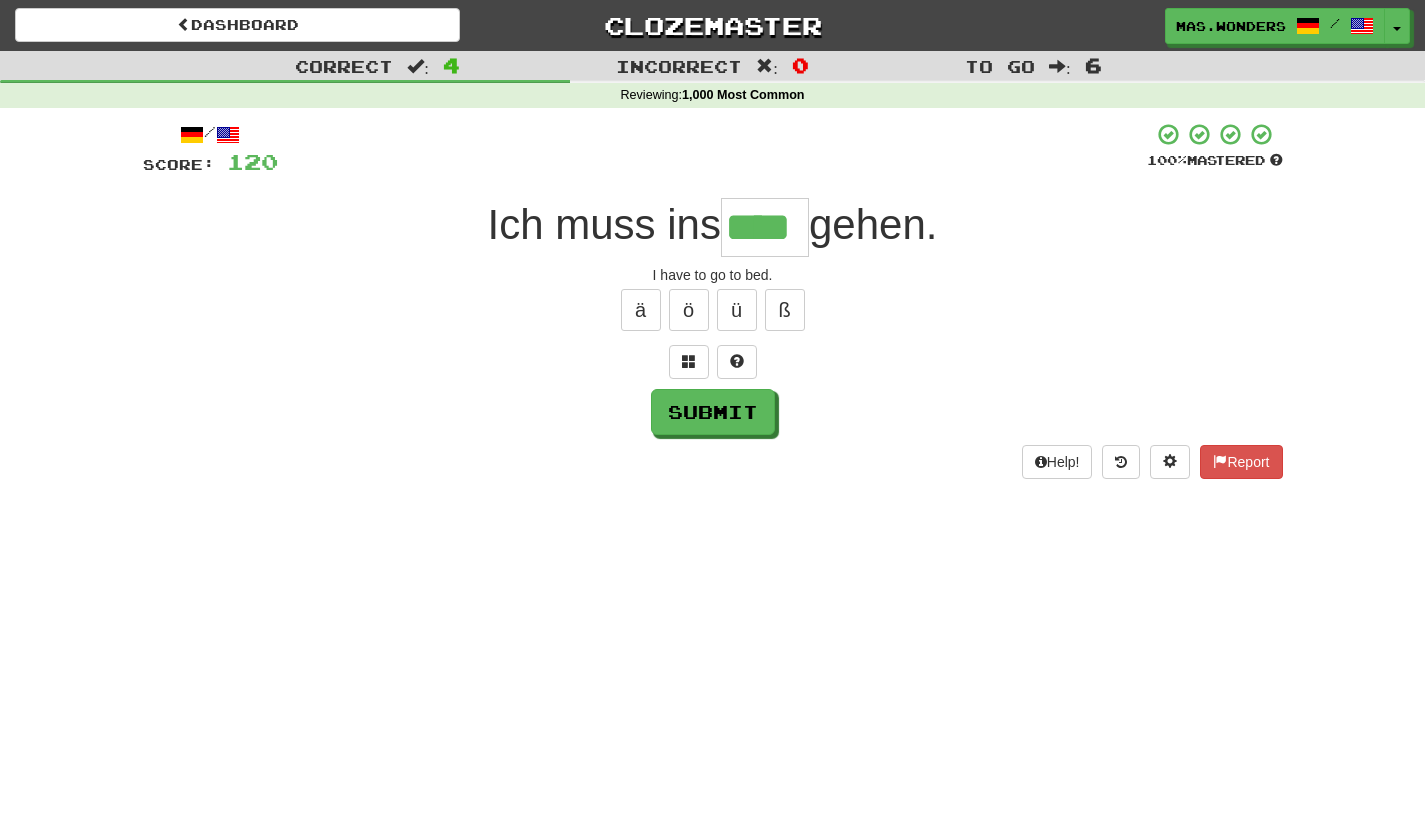 type on "****" 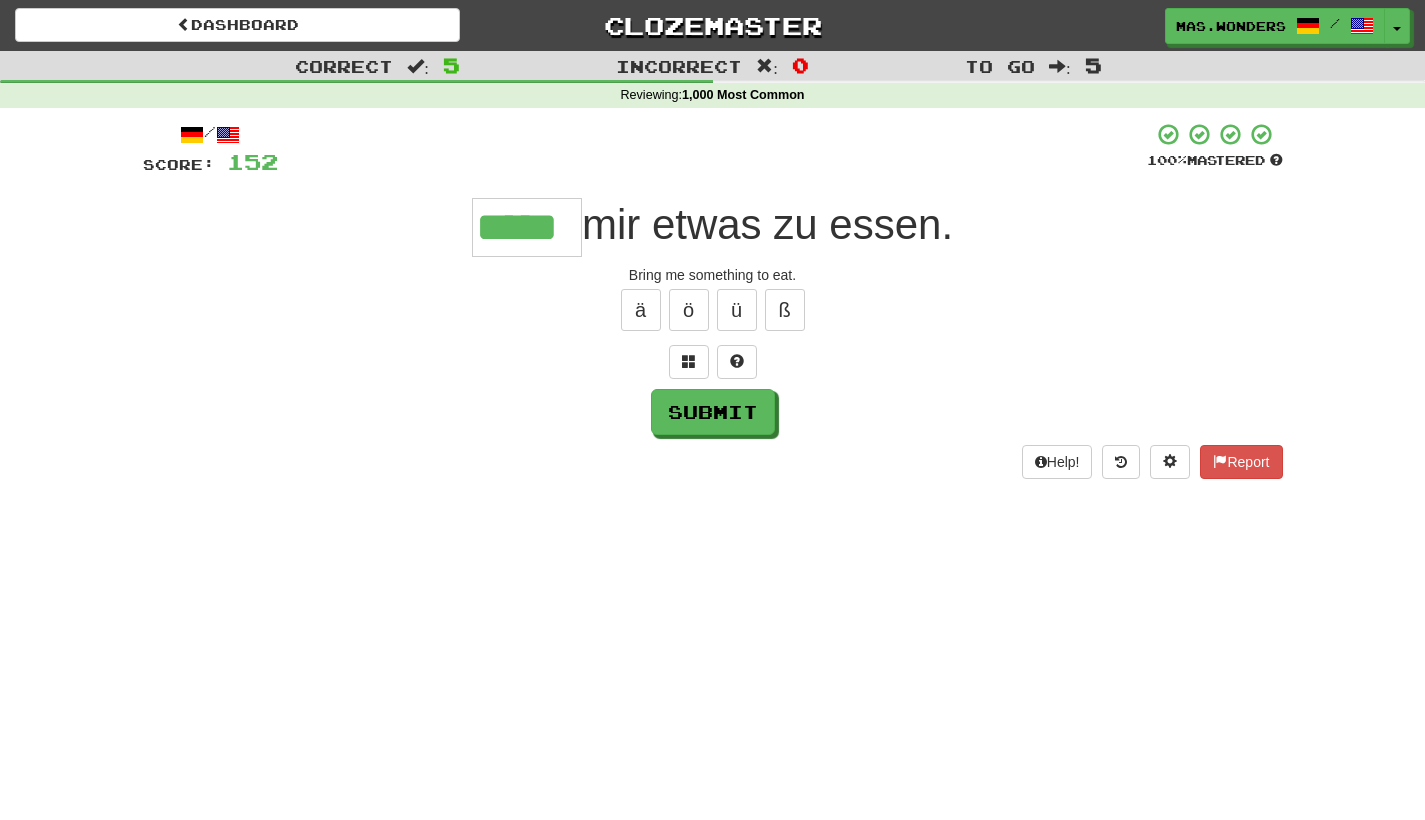 type on "*****" 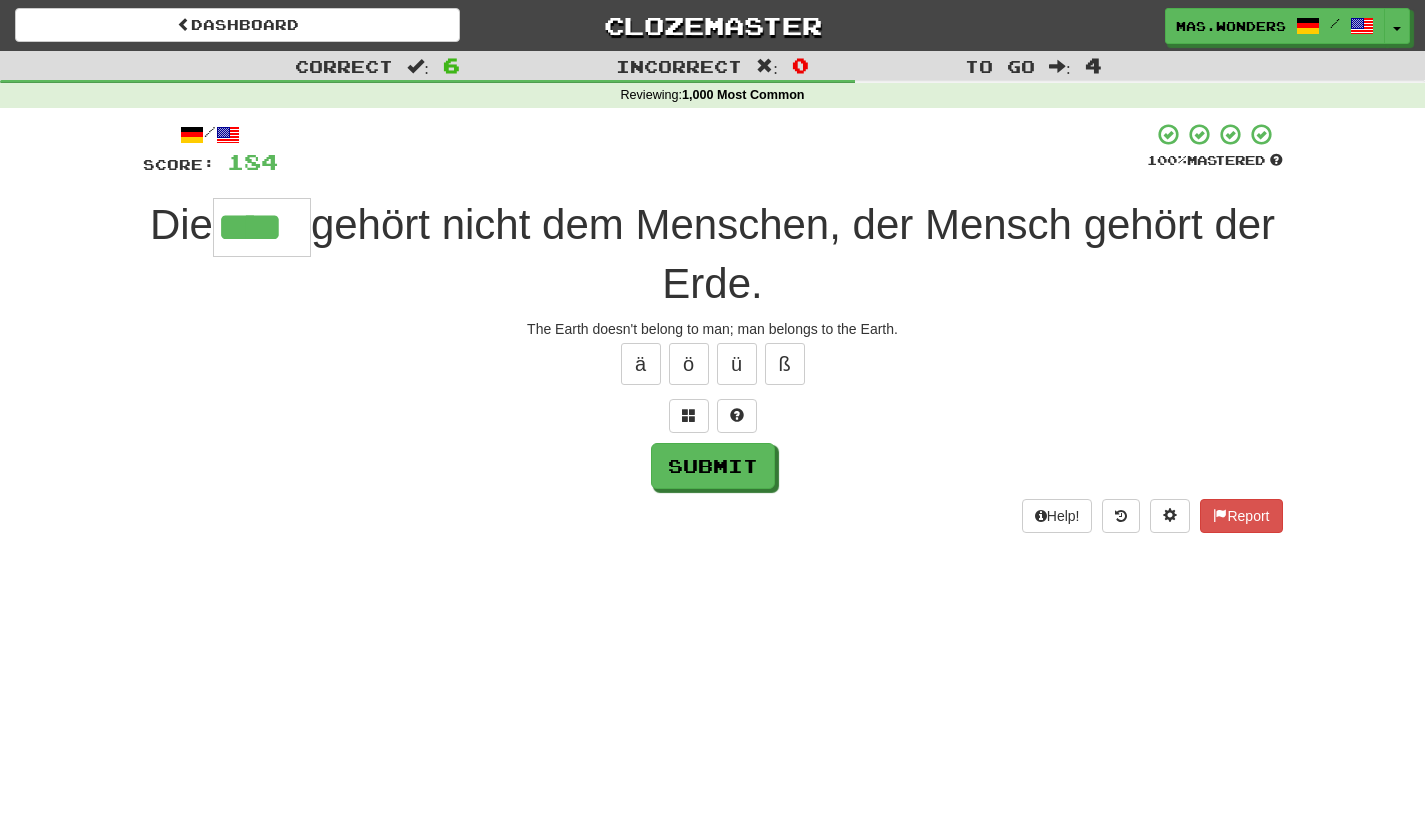 type on "****" 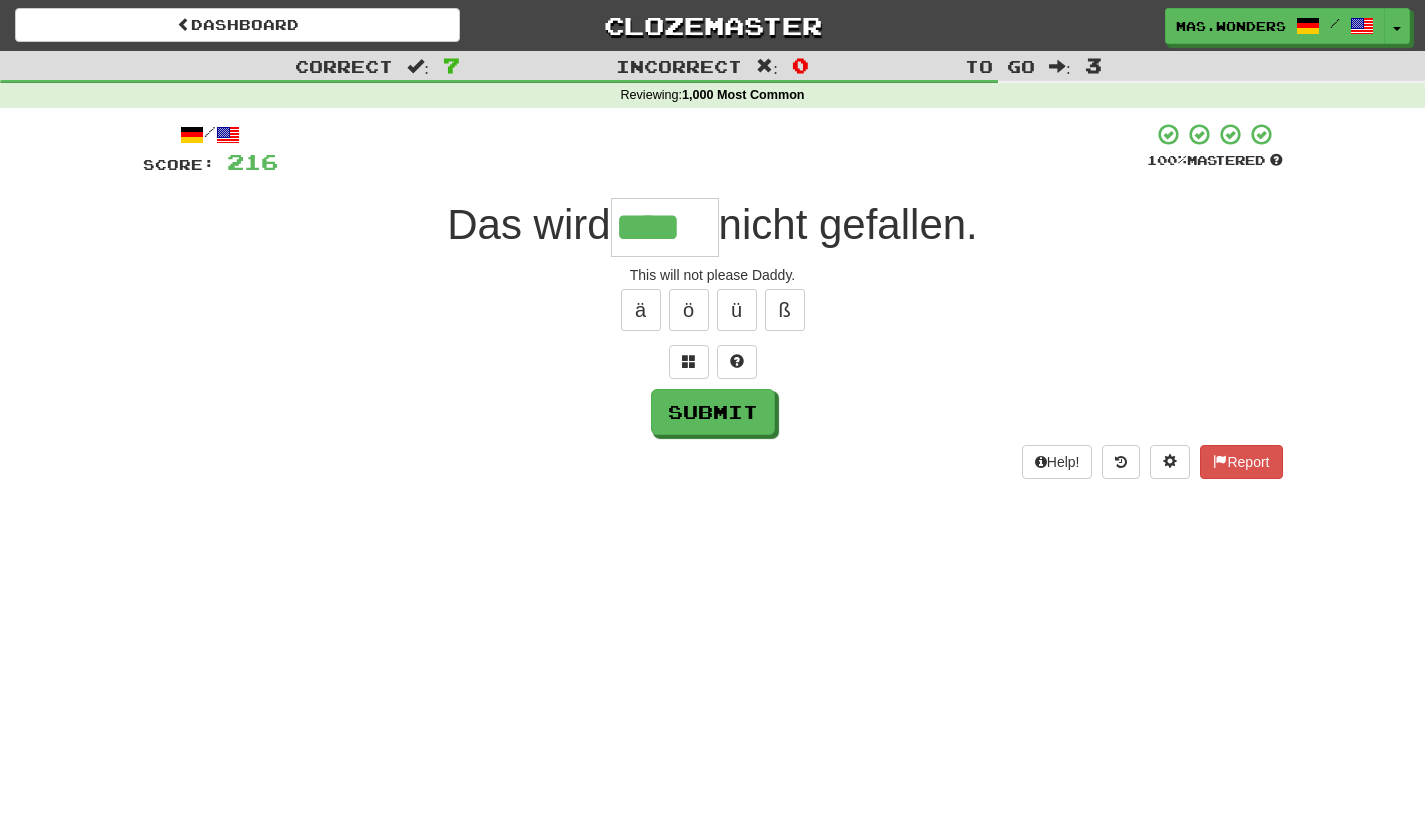 type on "****" 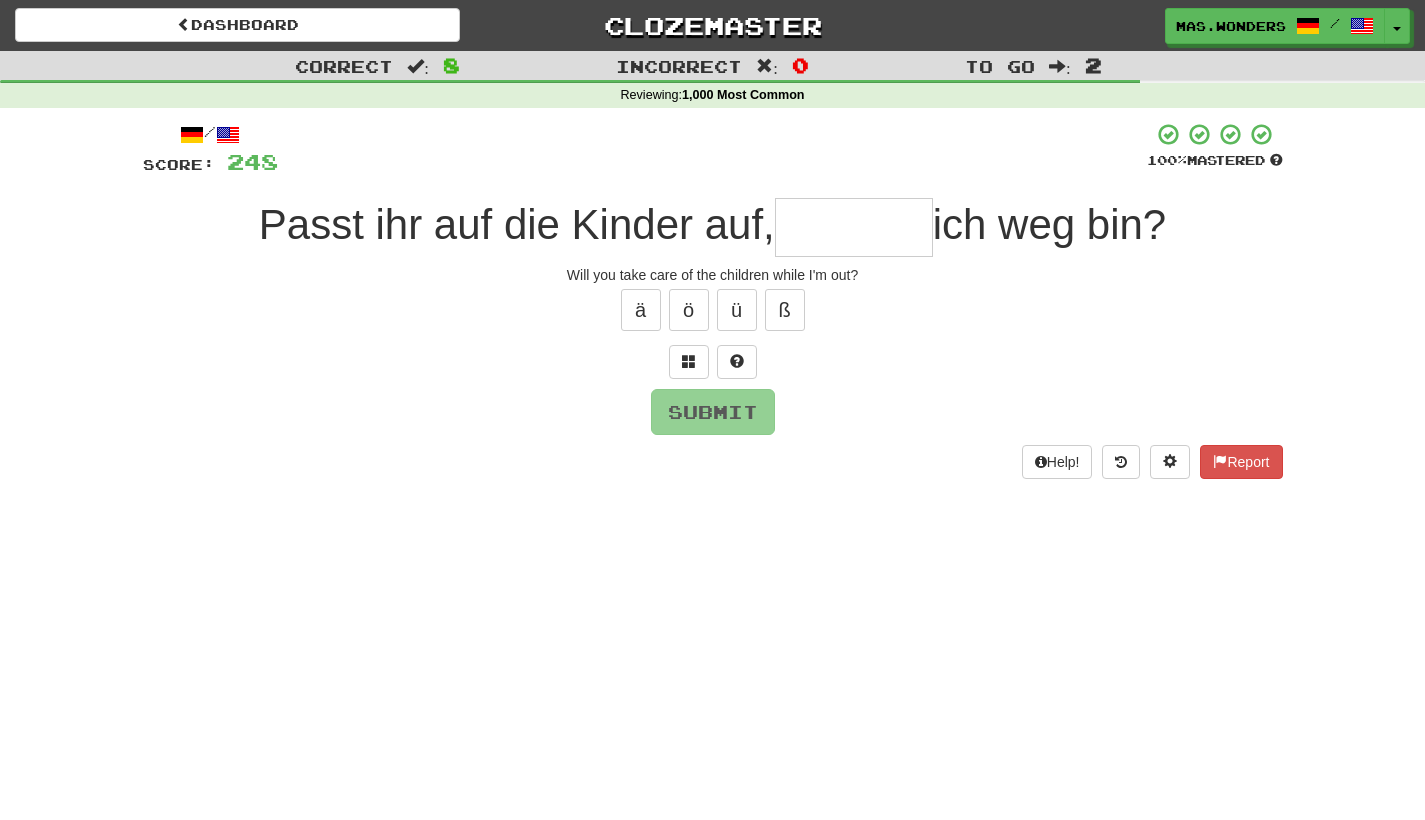 type on "*" 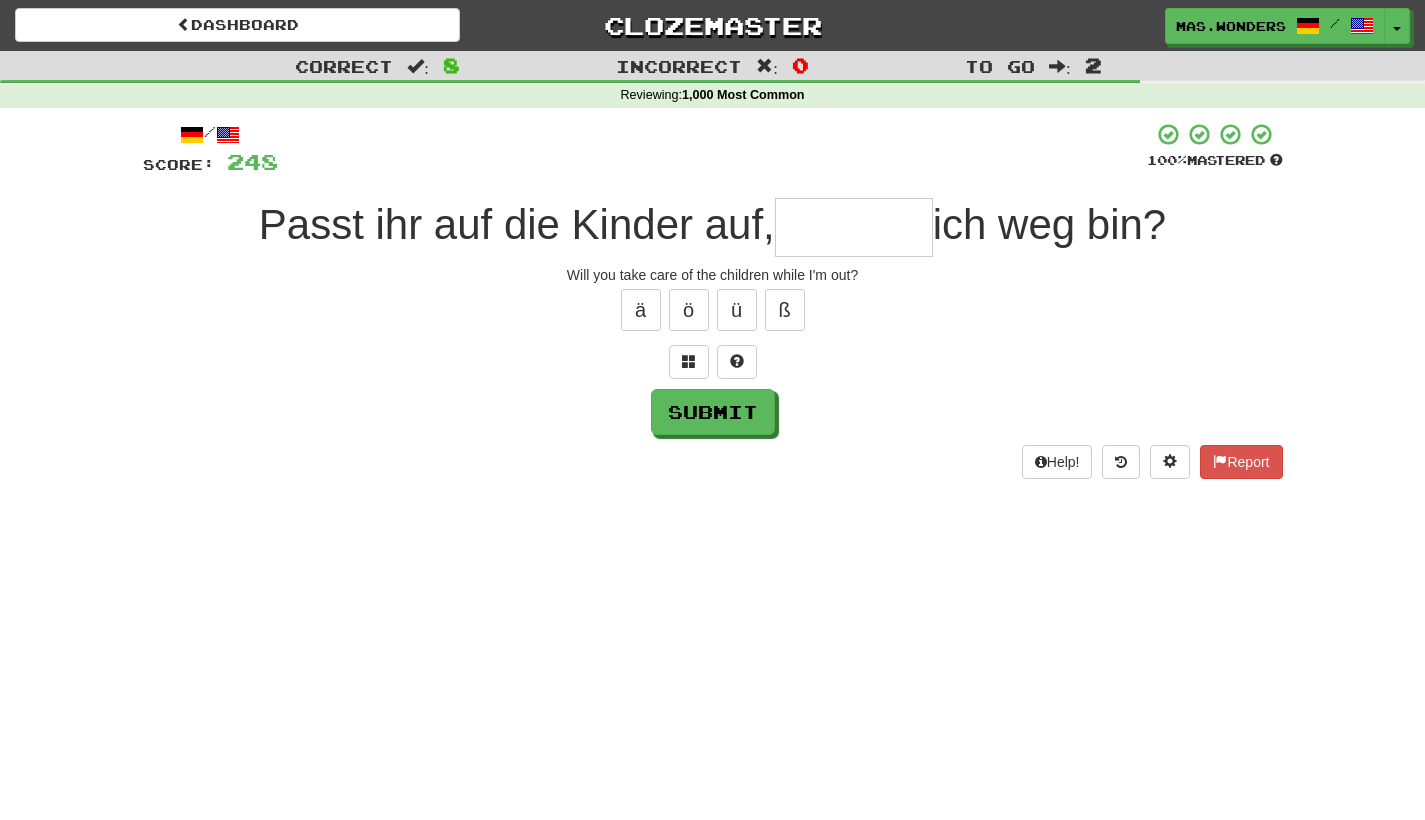 type on "*" 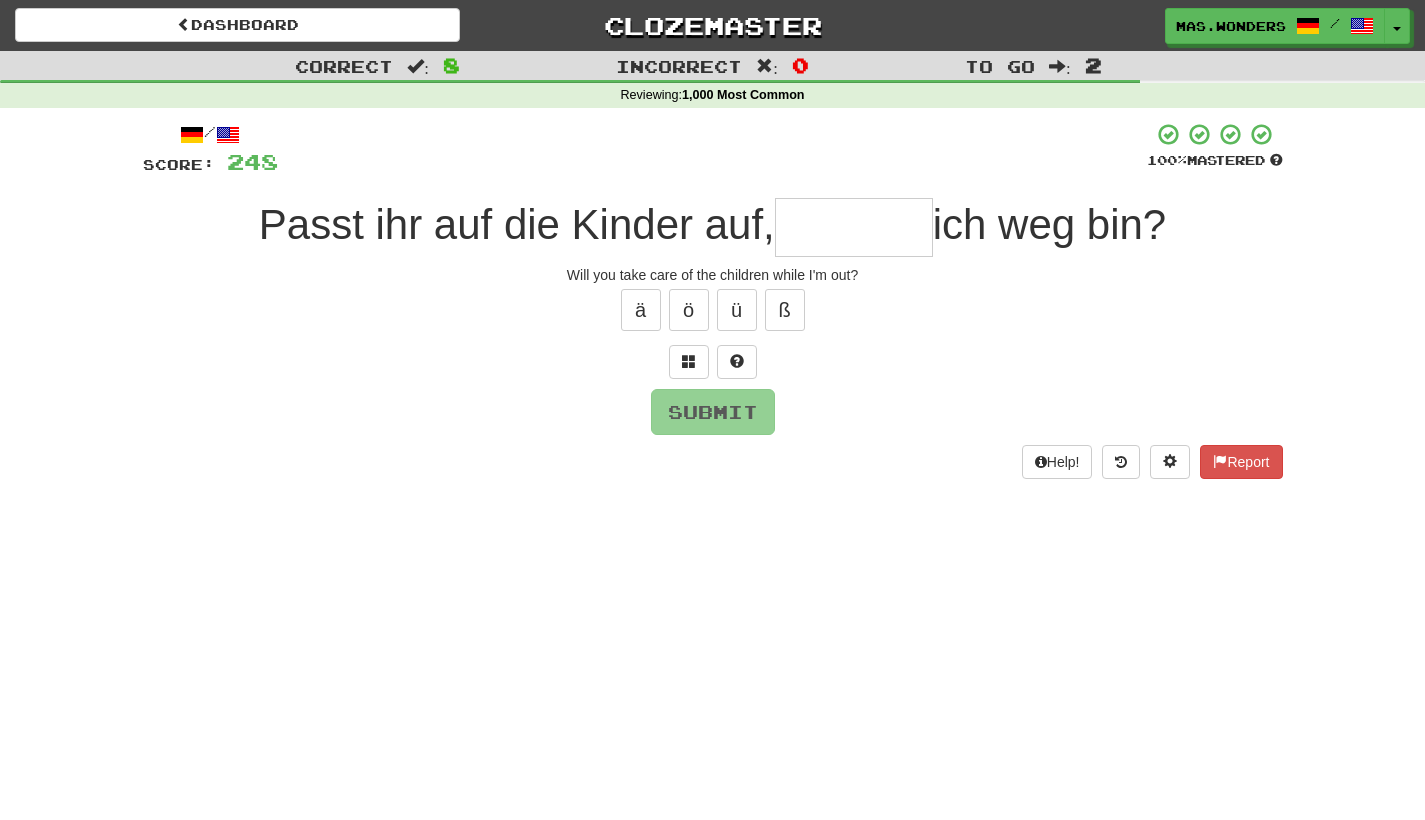 type on "*" 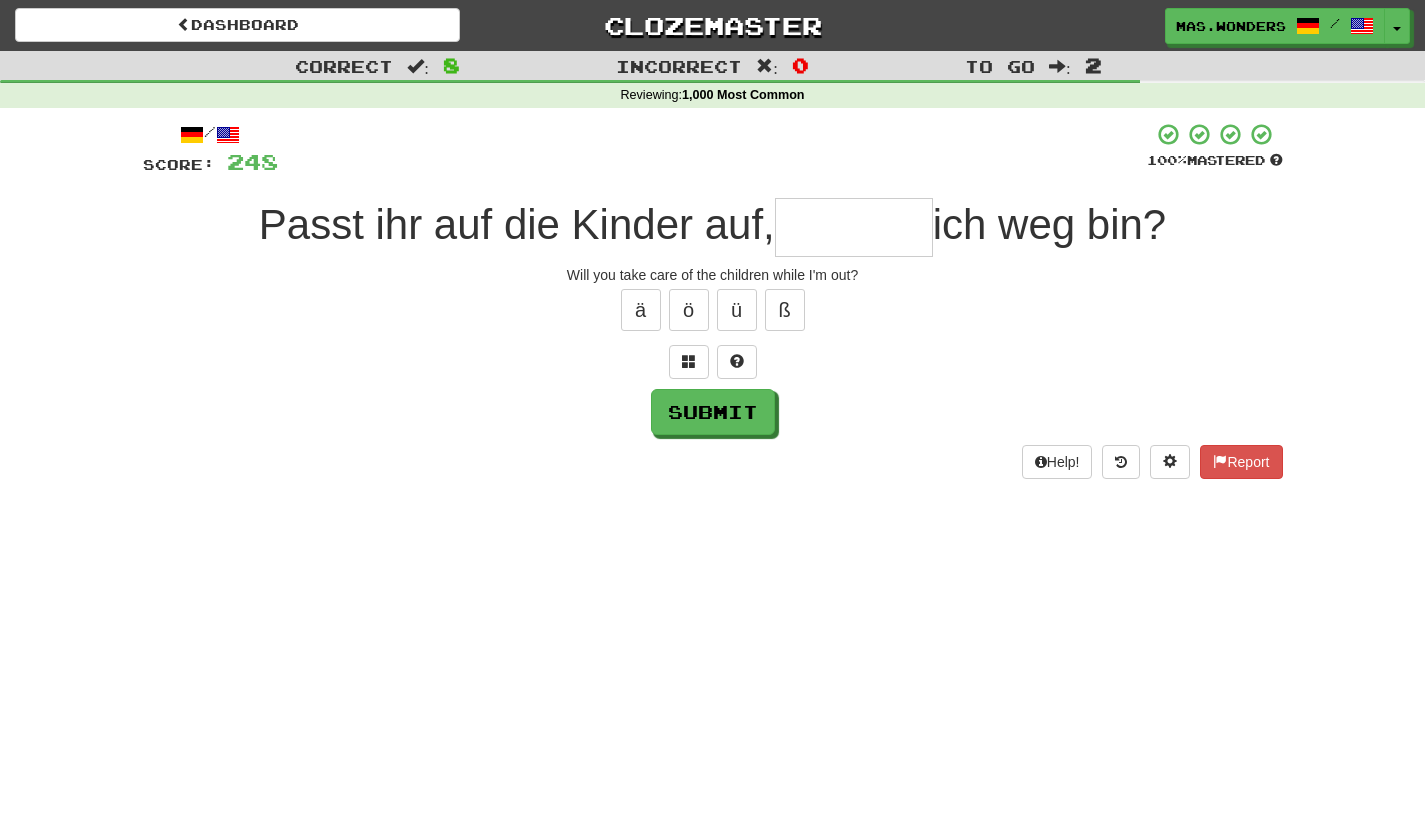 type on "*" 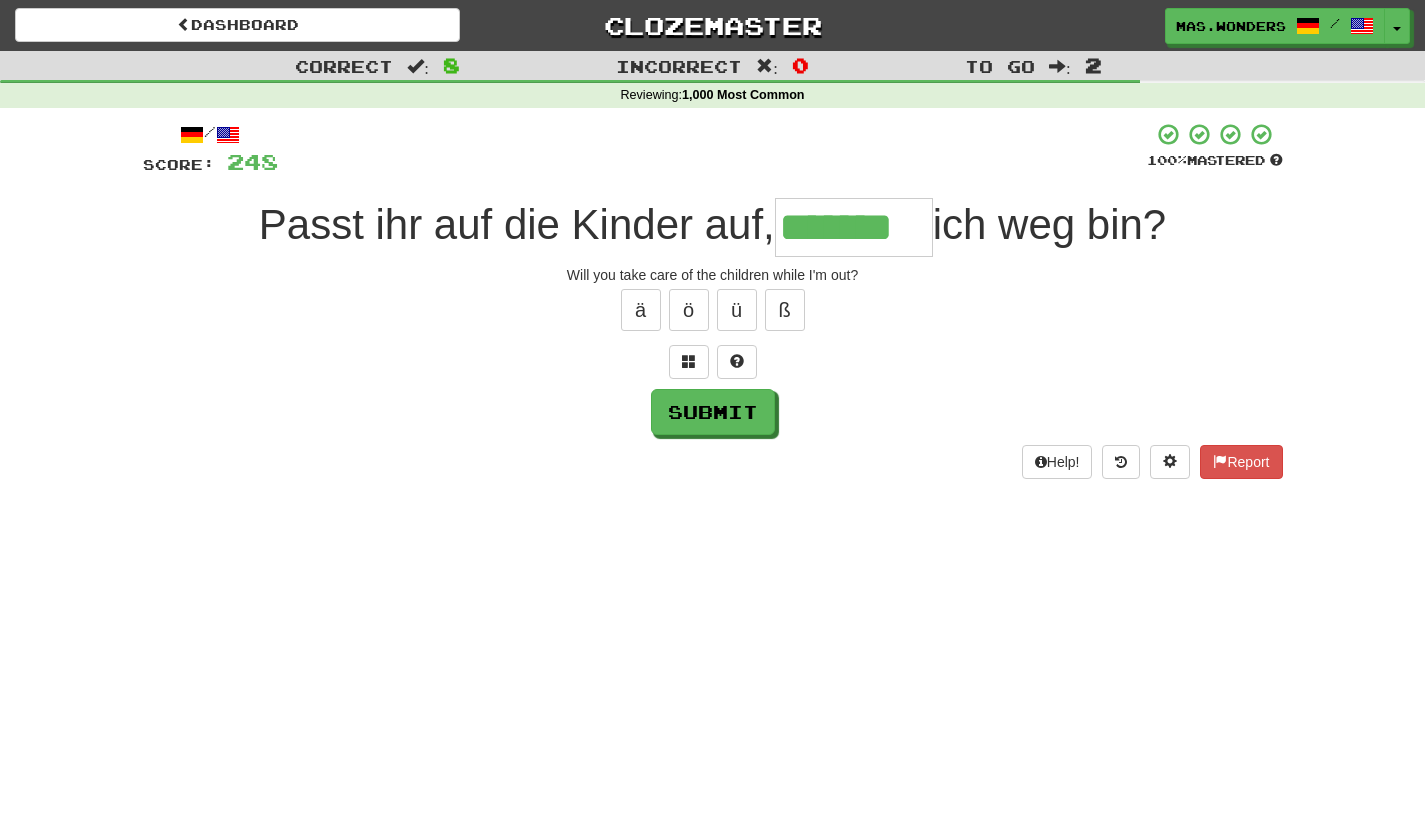 type on "*******" 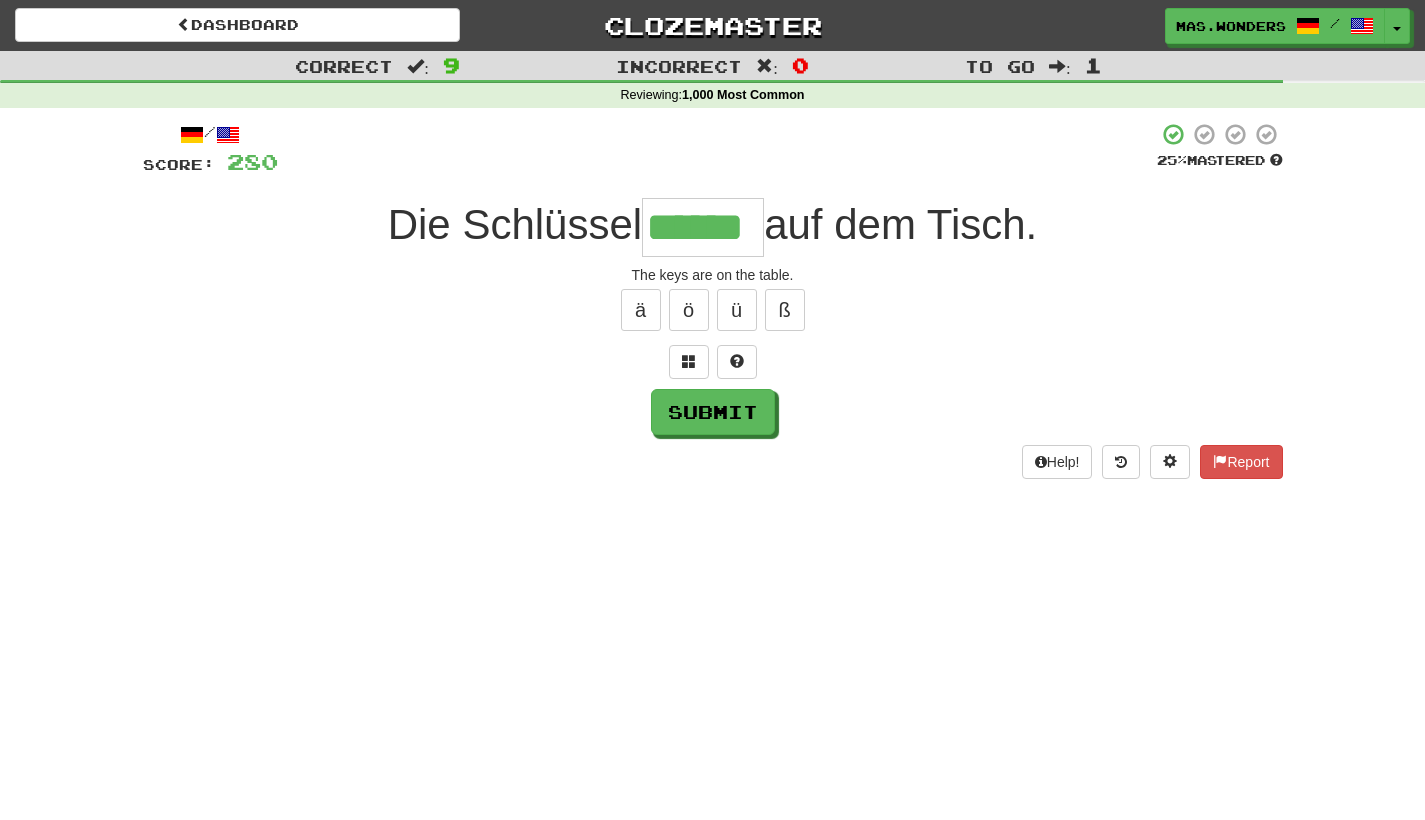 type on "******" 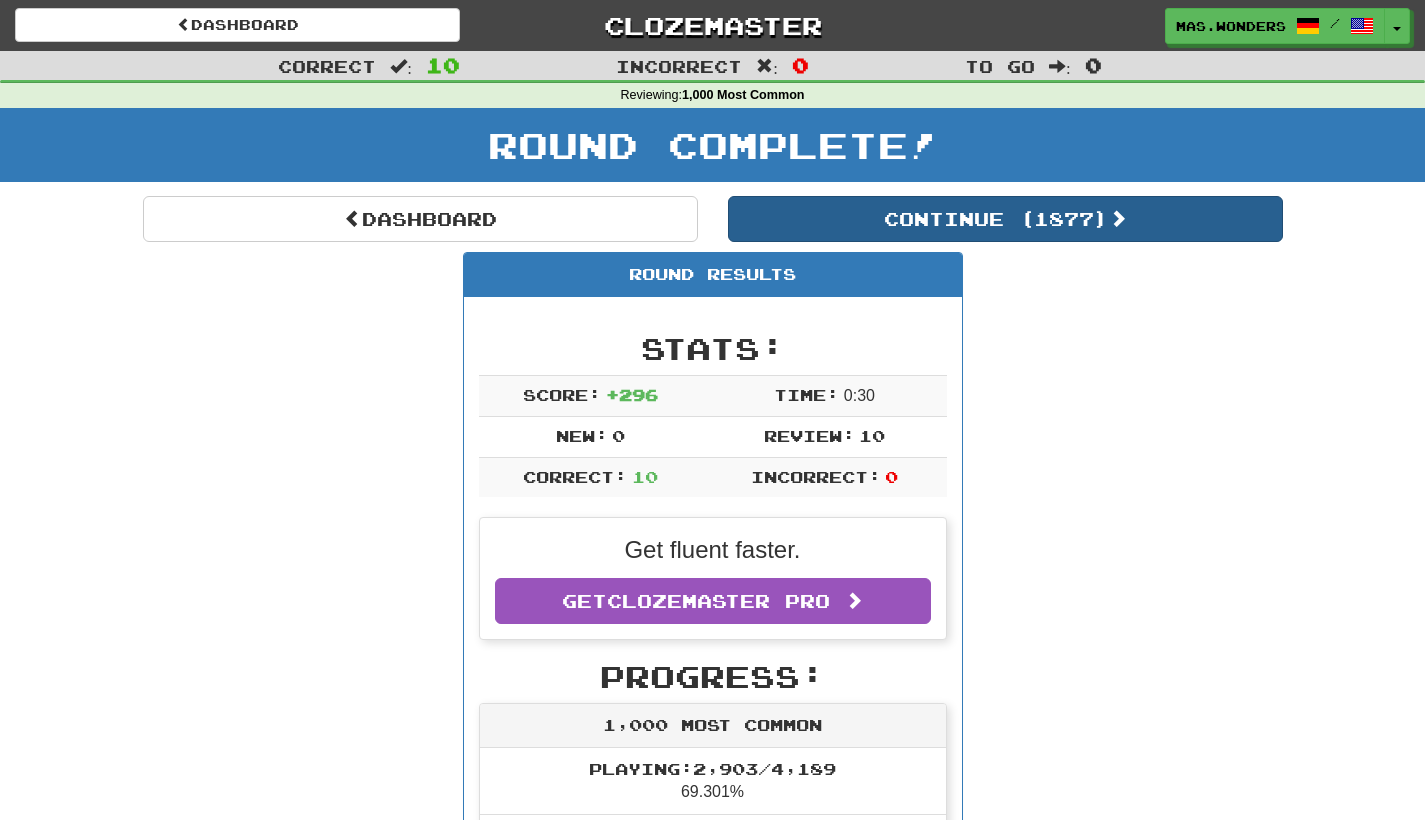 click on "Continue ( [PHONE] )" at bounding box center [1005, 219] 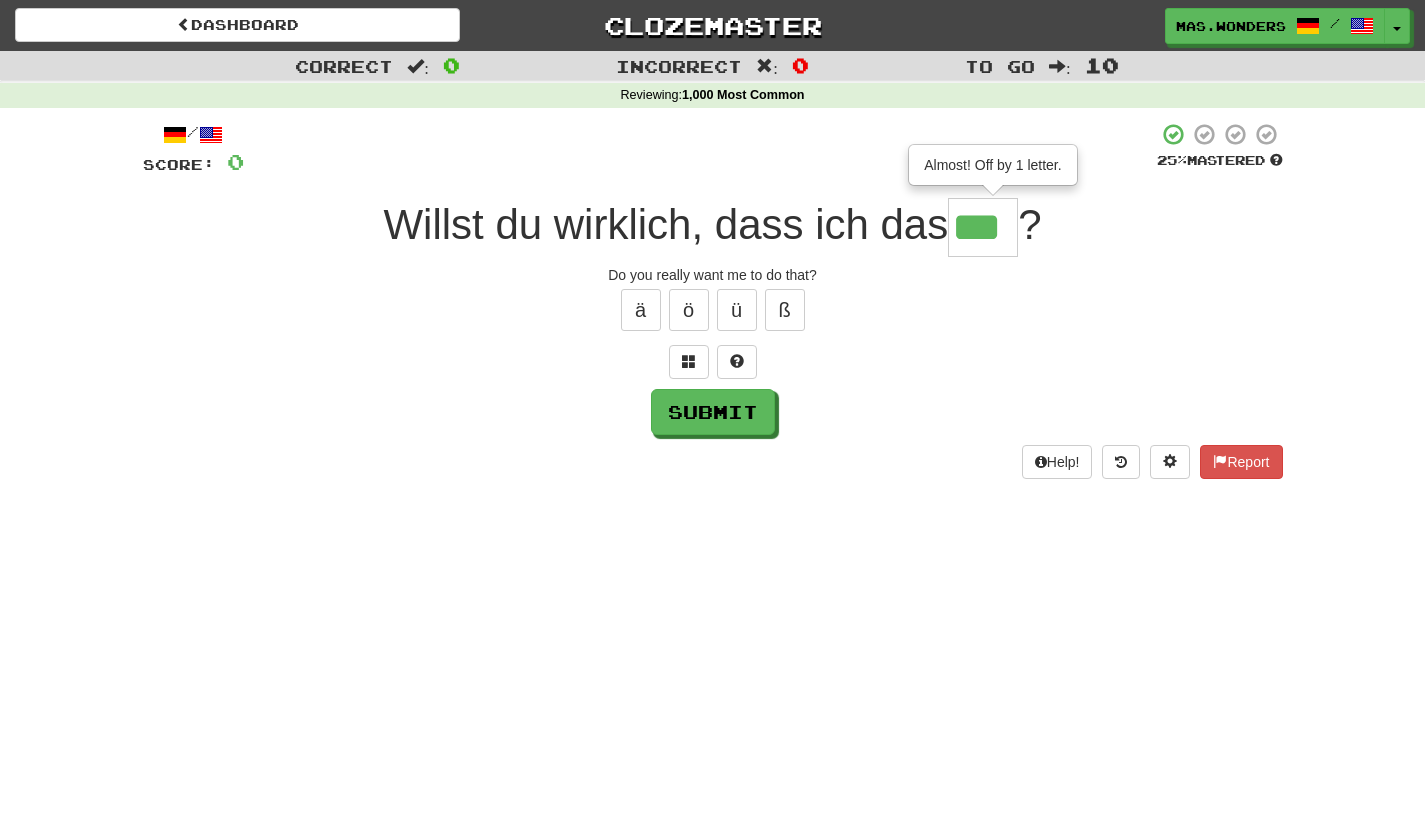 type on "***" 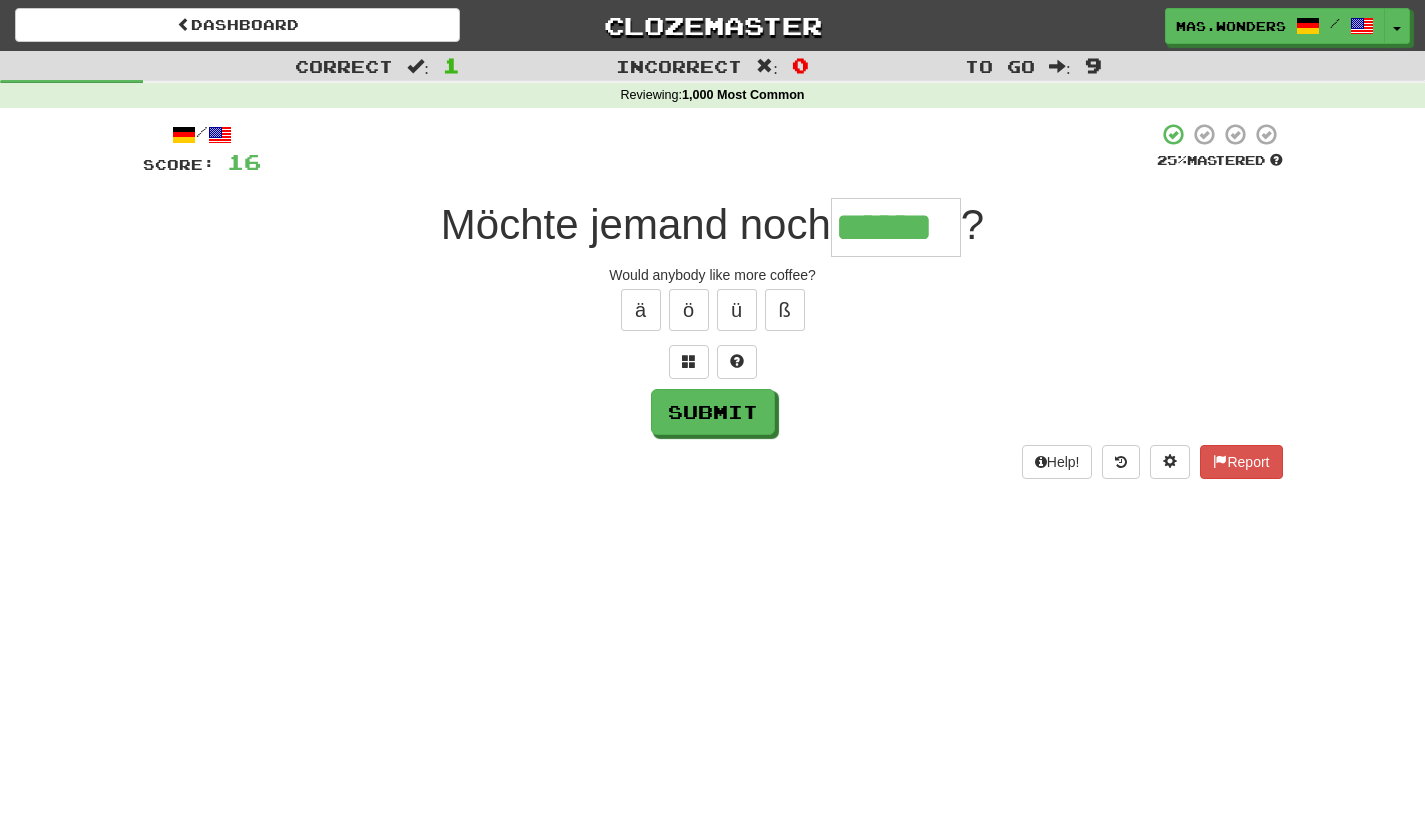 type on "******" 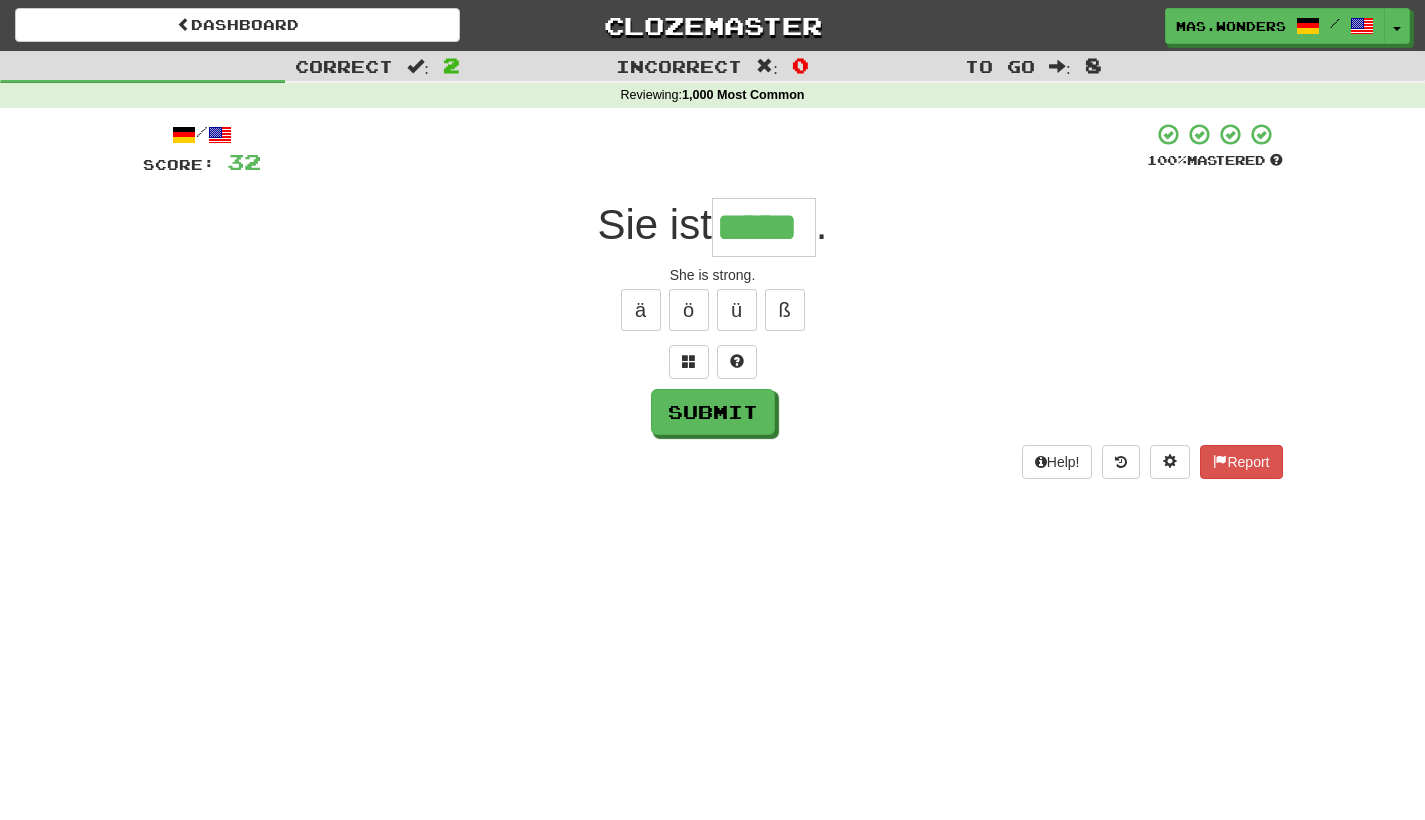 type on "*****" 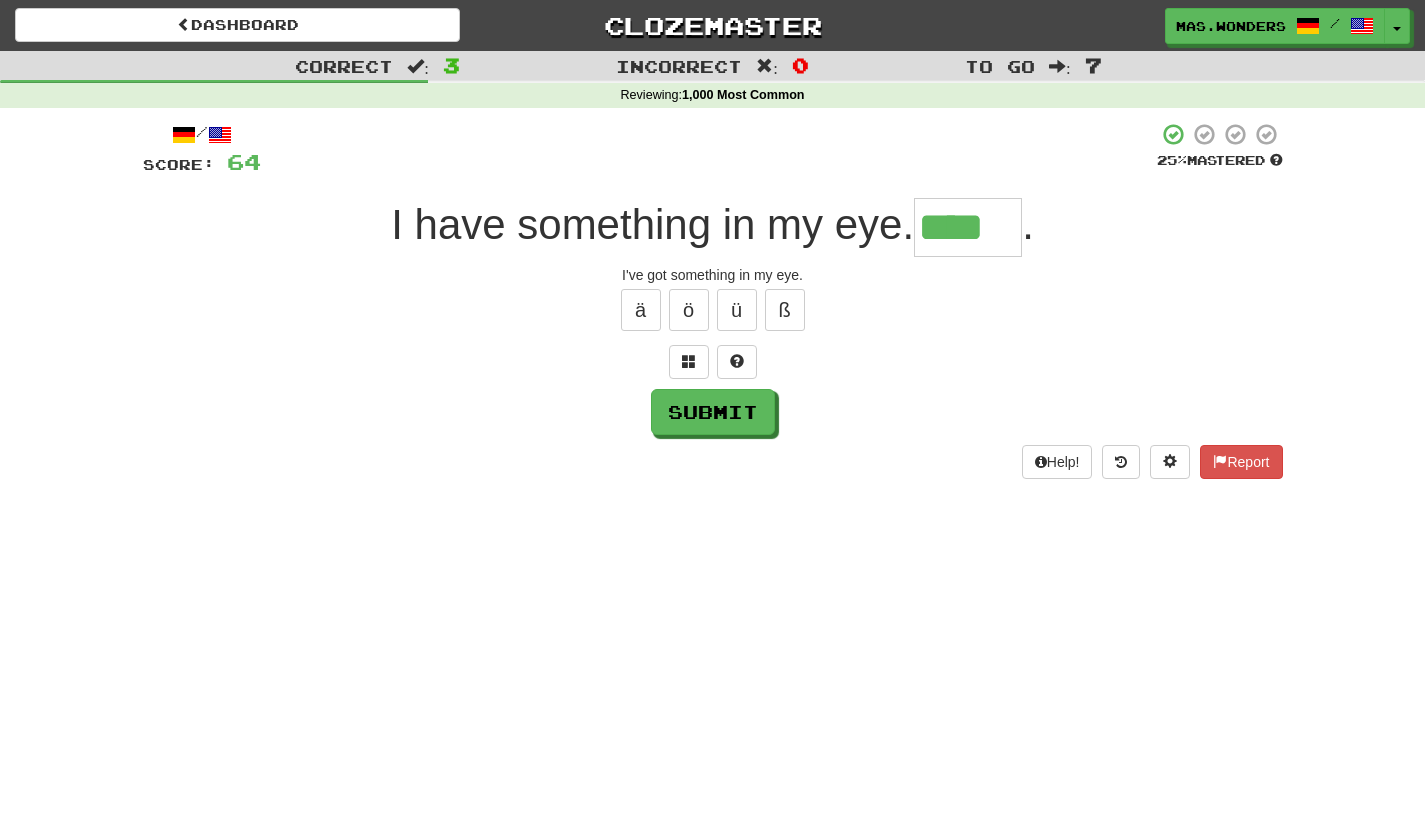 type on "****" 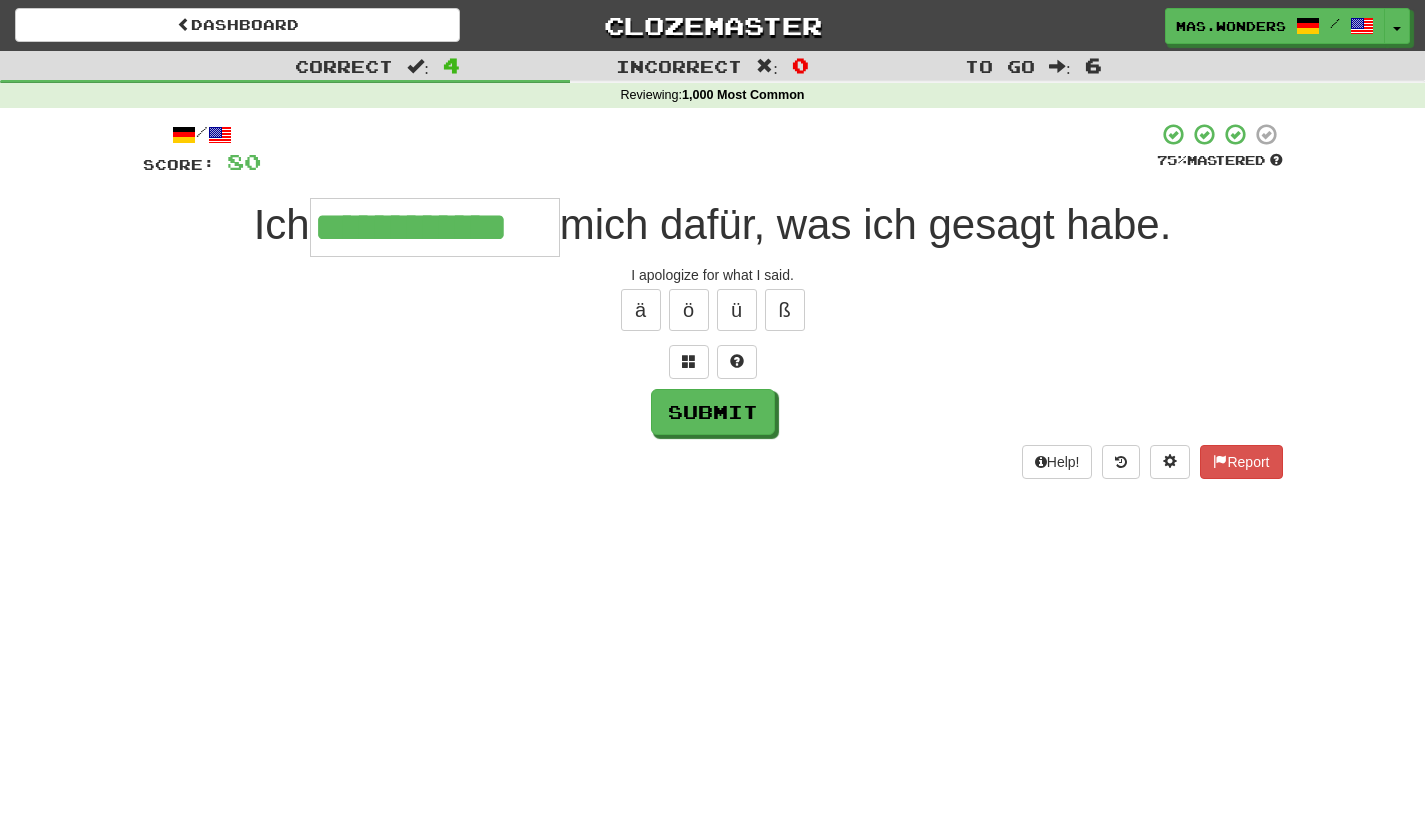 type on "**********" 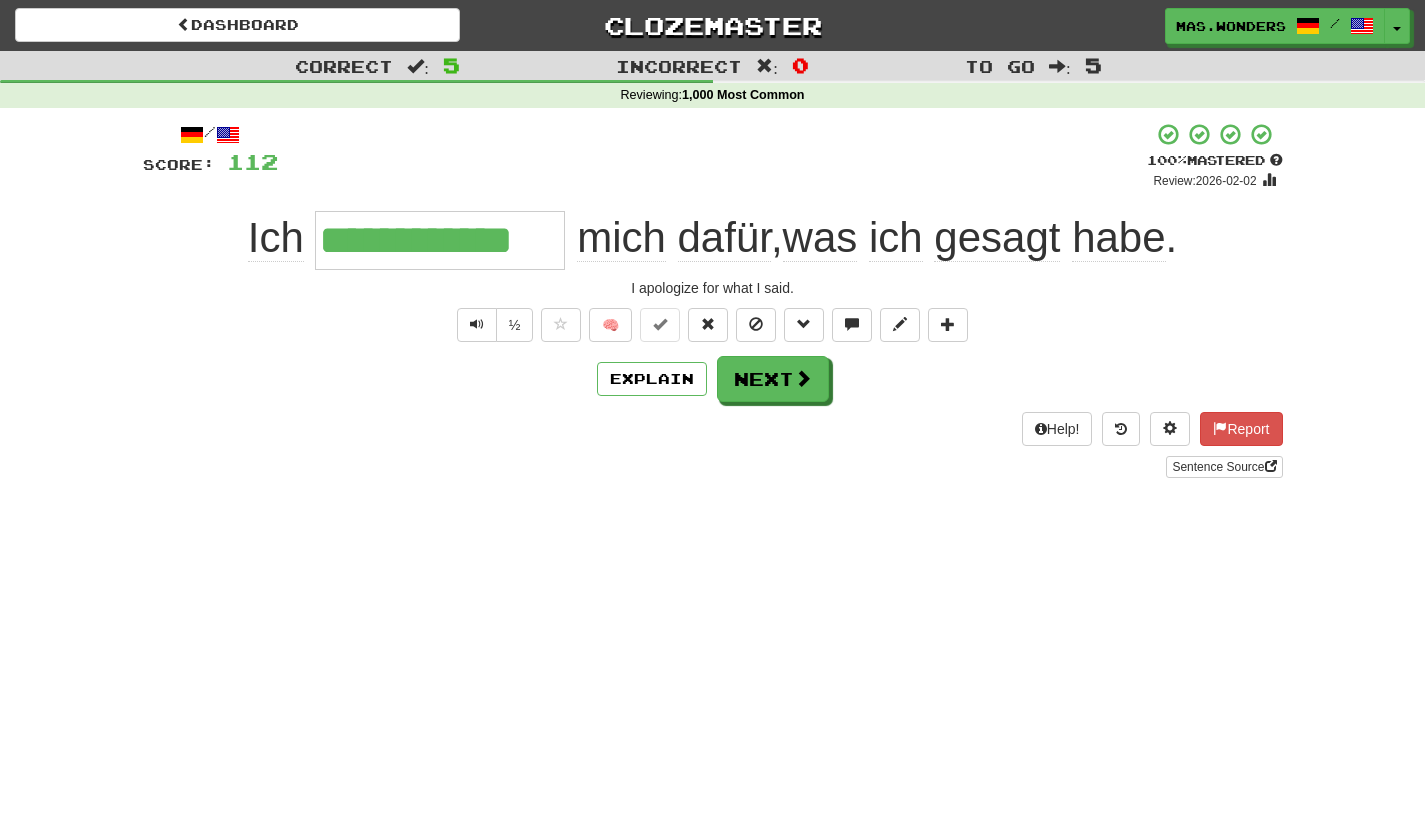 type 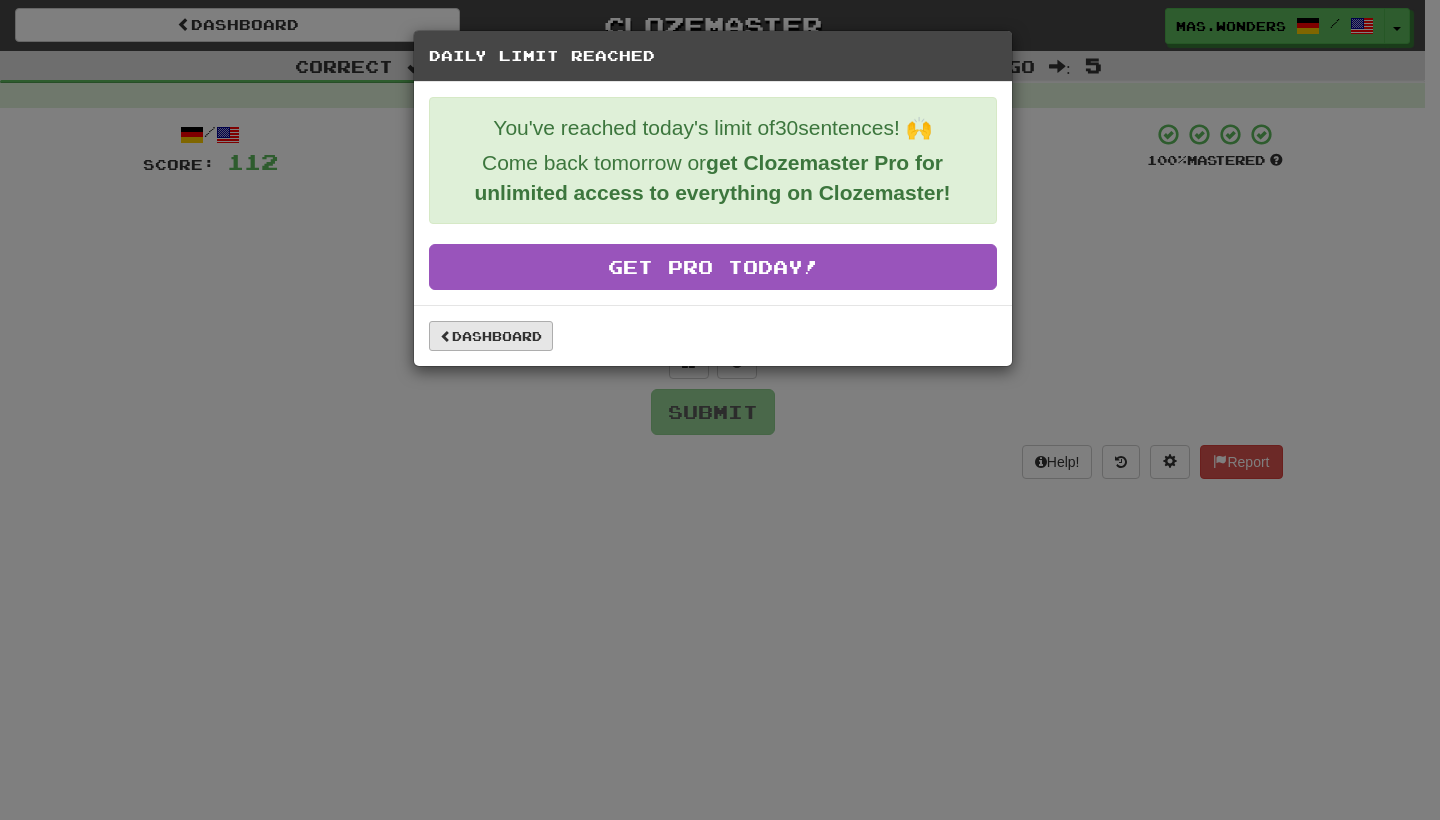 click on "Dashboard" at bounding box center [491, 336] 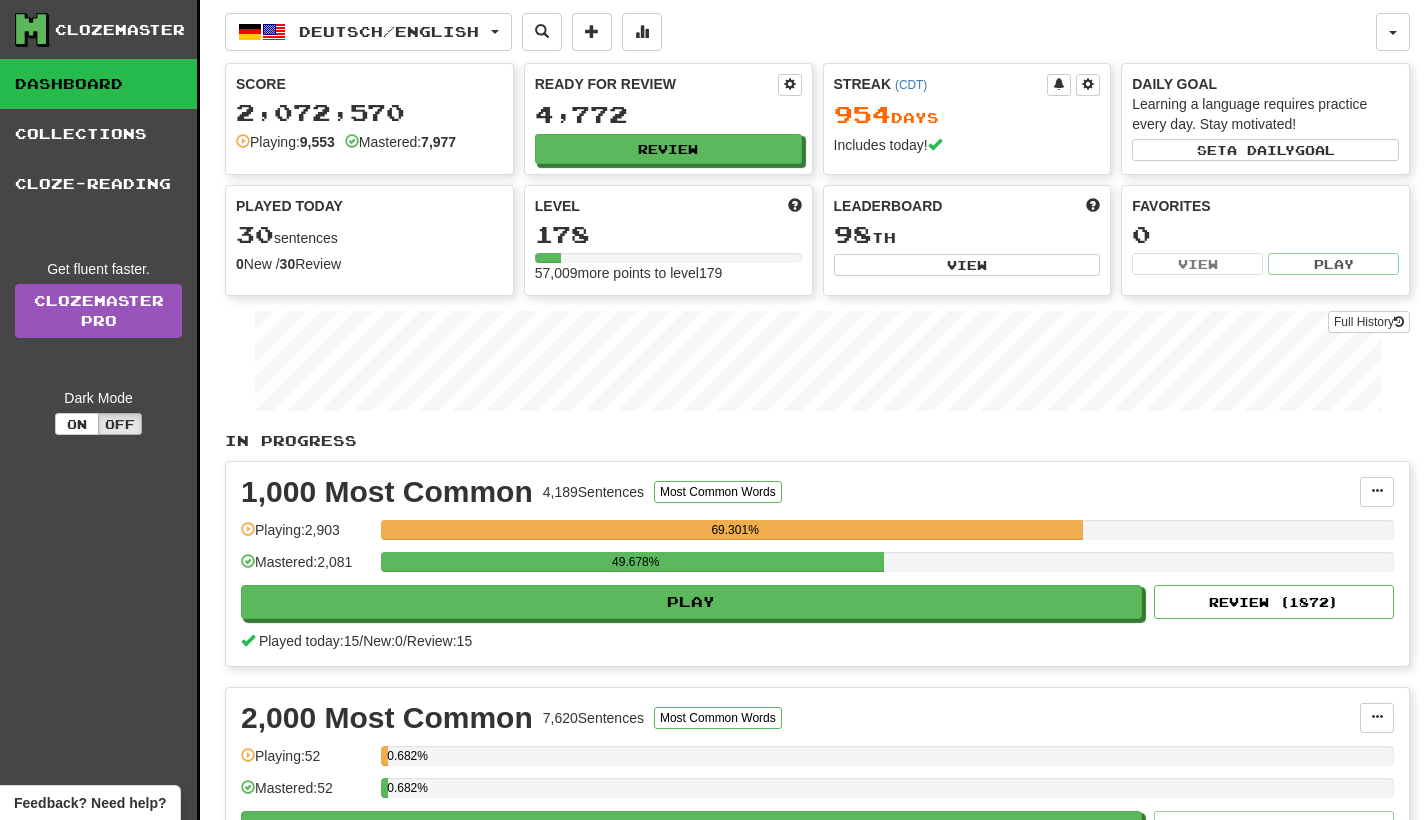 scroll, scrollTop: 0, scrollLeft: 0, axis: both 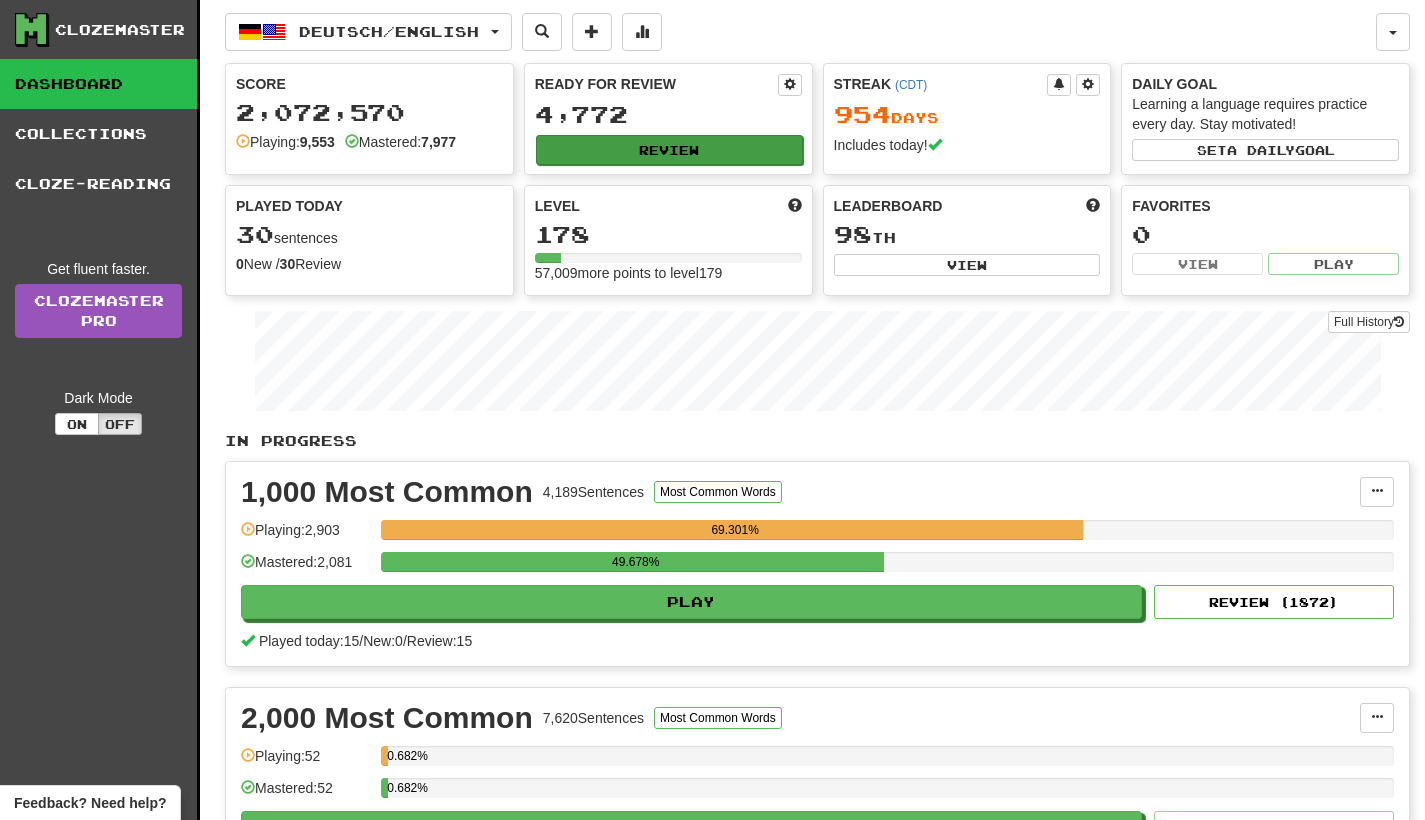 click on "Review" at bounding box center [669, 150] 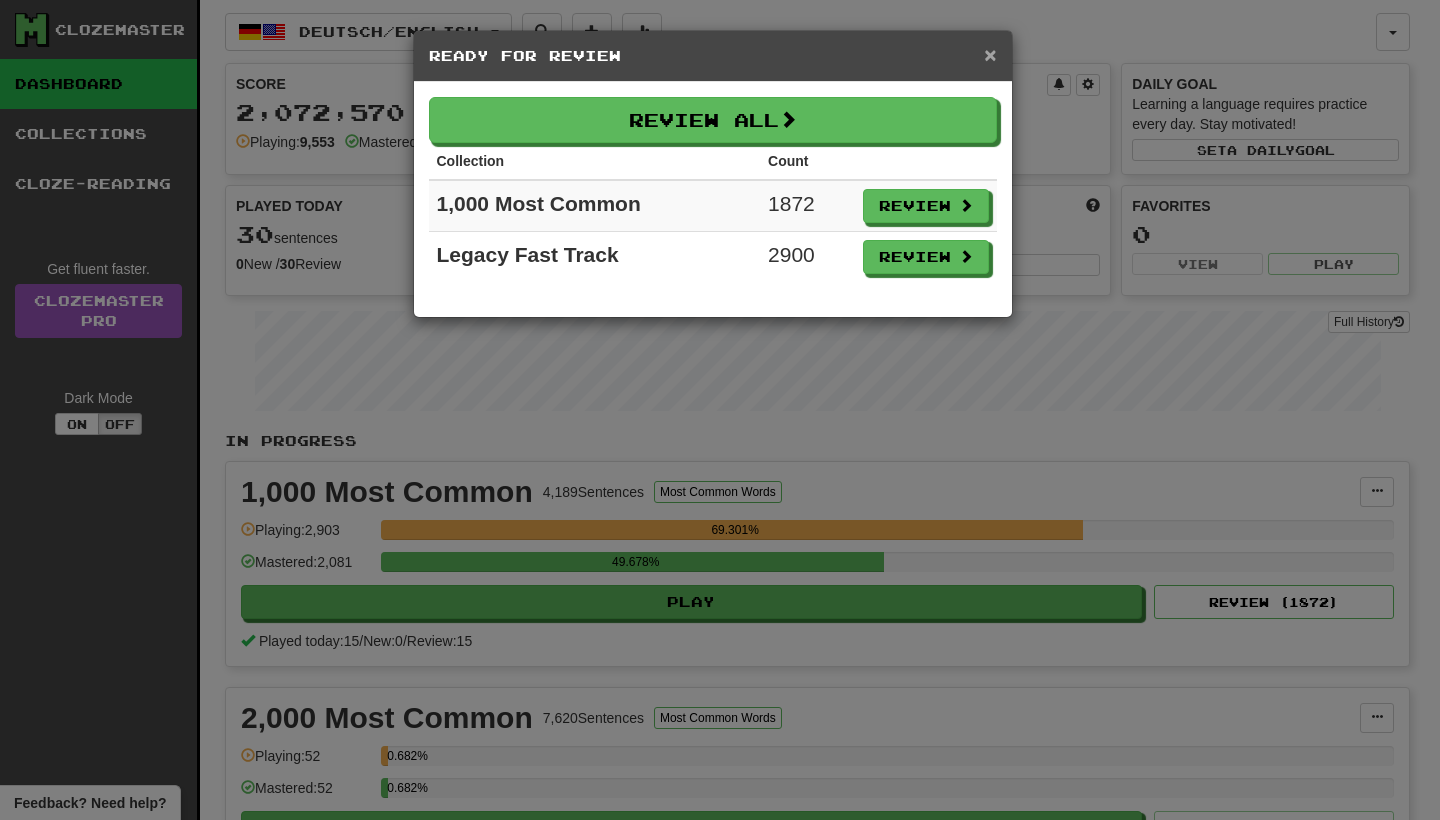click on "×" at bounding box center (990, 54) 